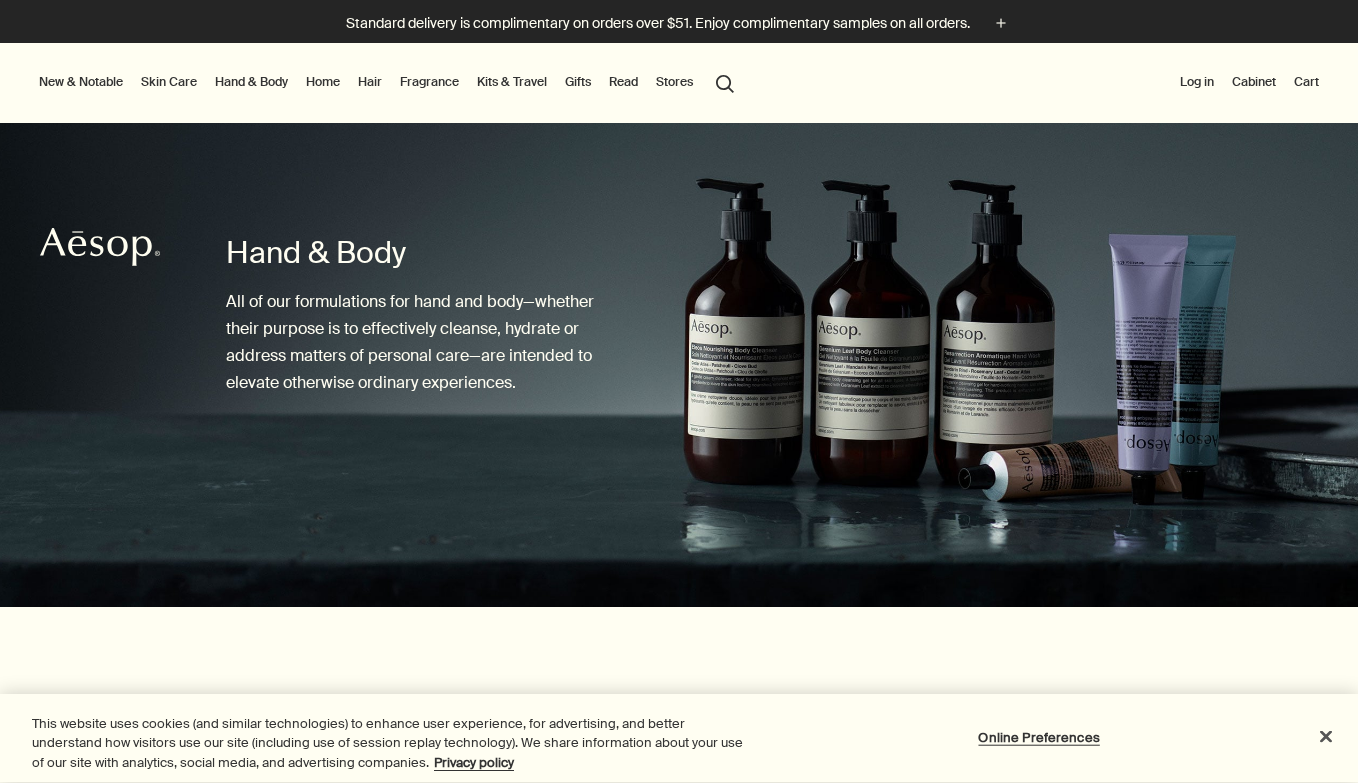 scroll, scrollTop: 0, scrollLeft: 0, axis: both 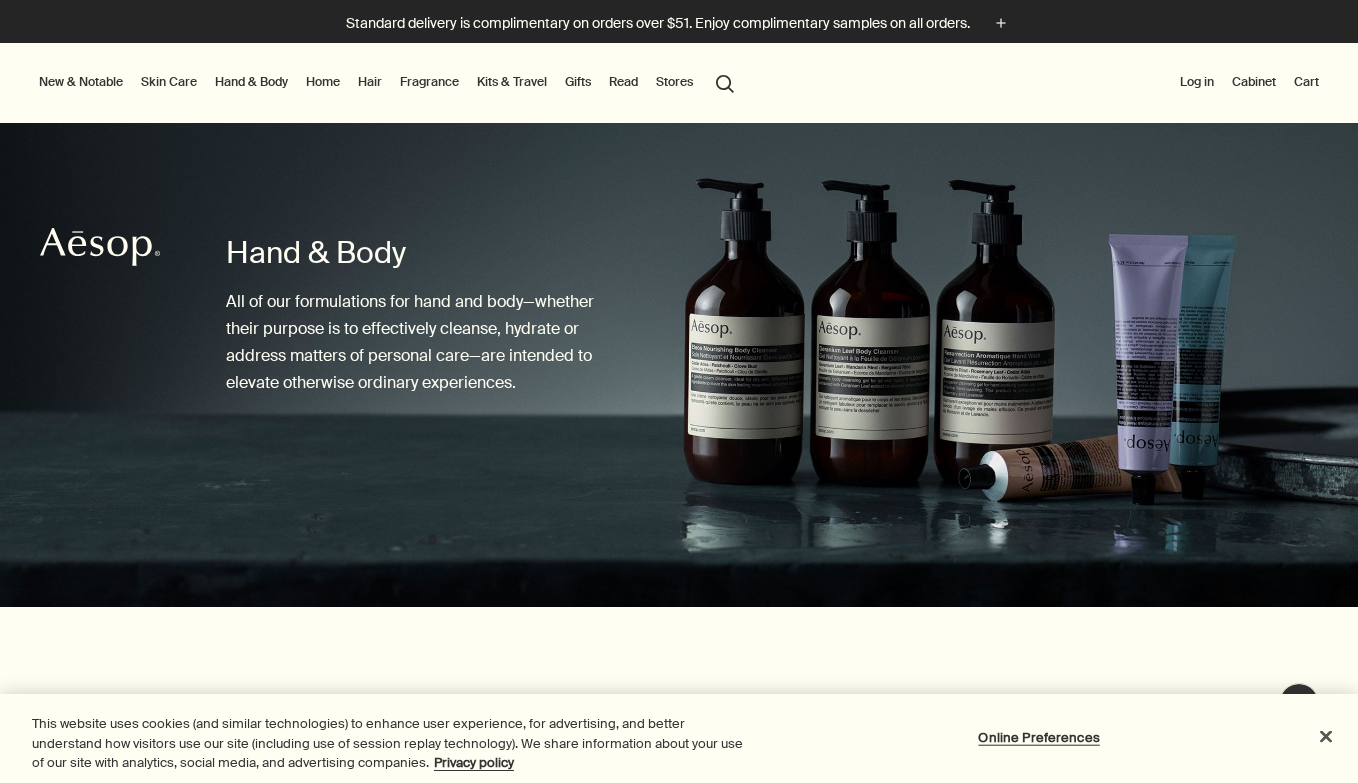 click on "Gifts" at bounding box center [578, 82] 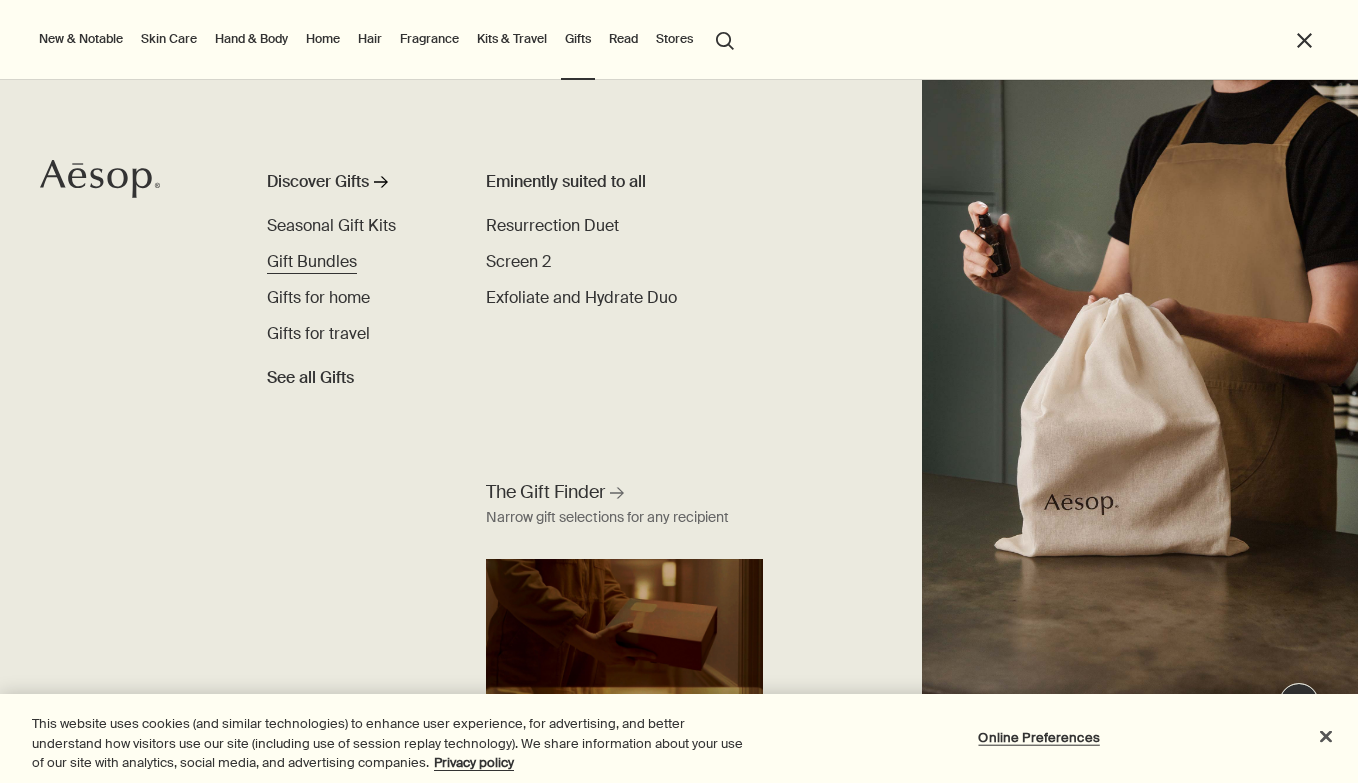 click on "Gift Bundles" at bounding box center [312, 261] 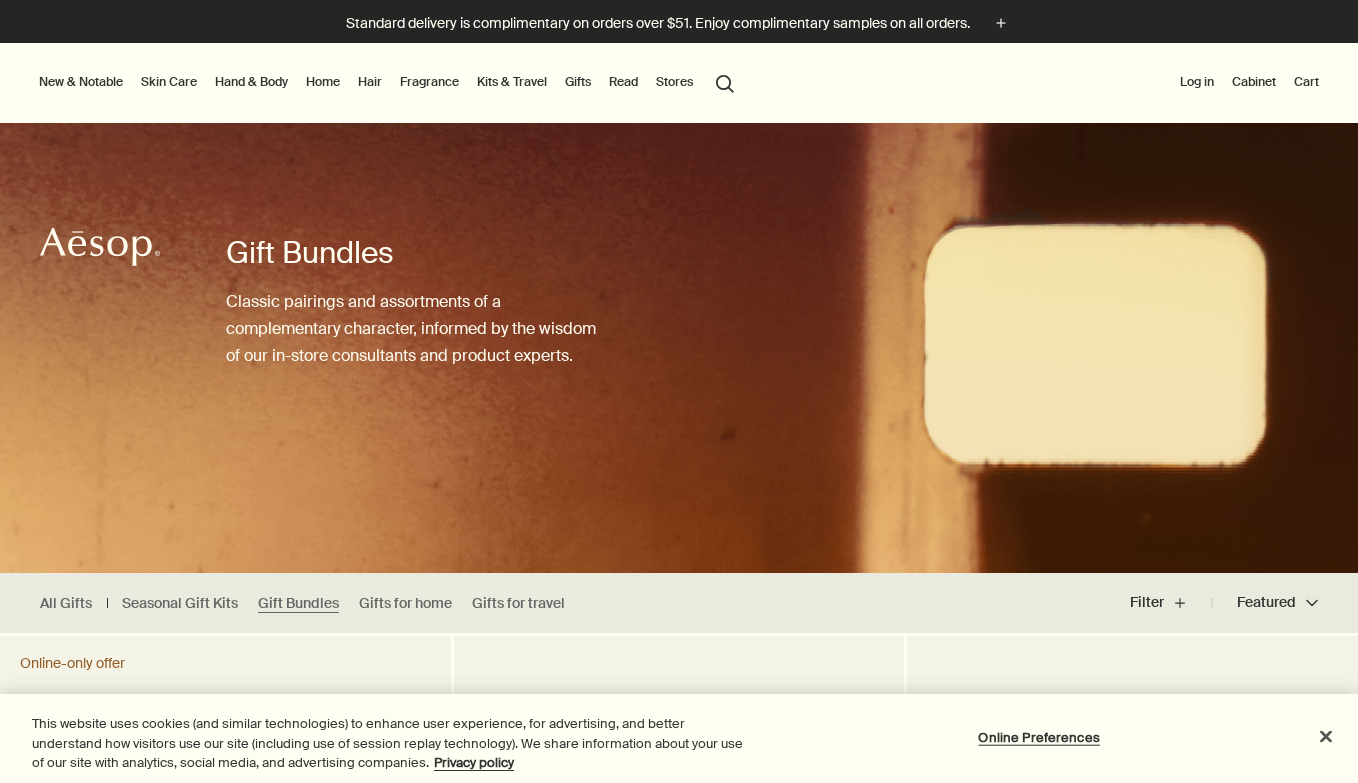 scroll, scrollTop: 0, scrollLeft: 0, axis: both 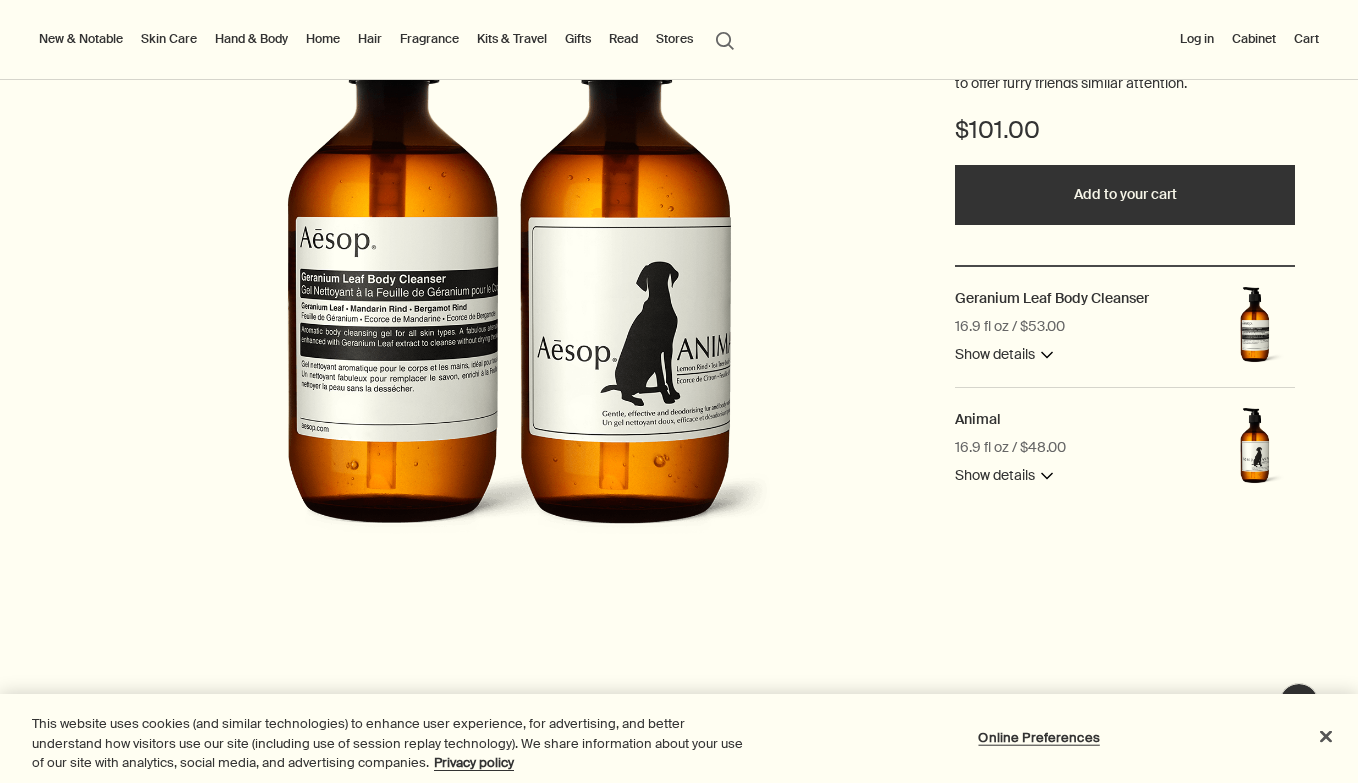 click on "Show details downArrow" at bounding box center [1004, 355] 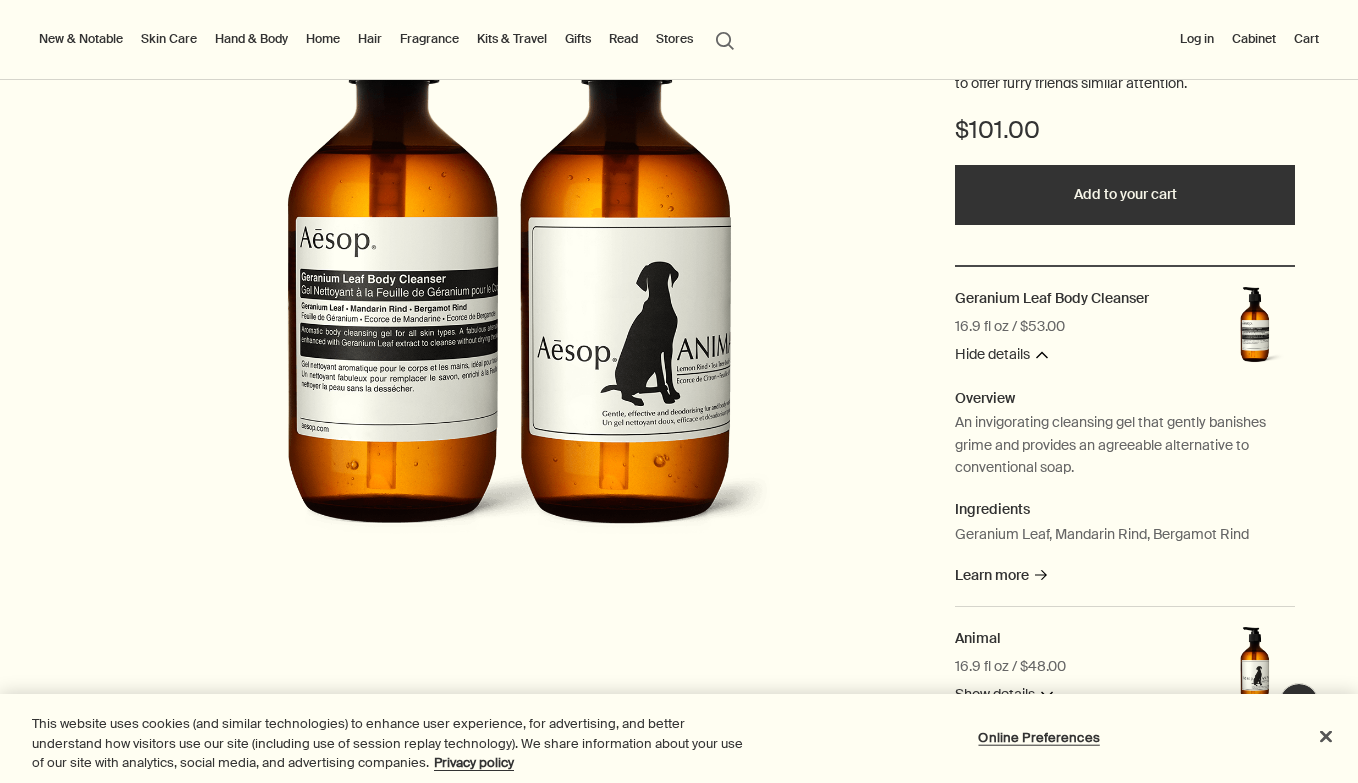 click on "Hide details downArrow" at bounding box center [1001, 355] 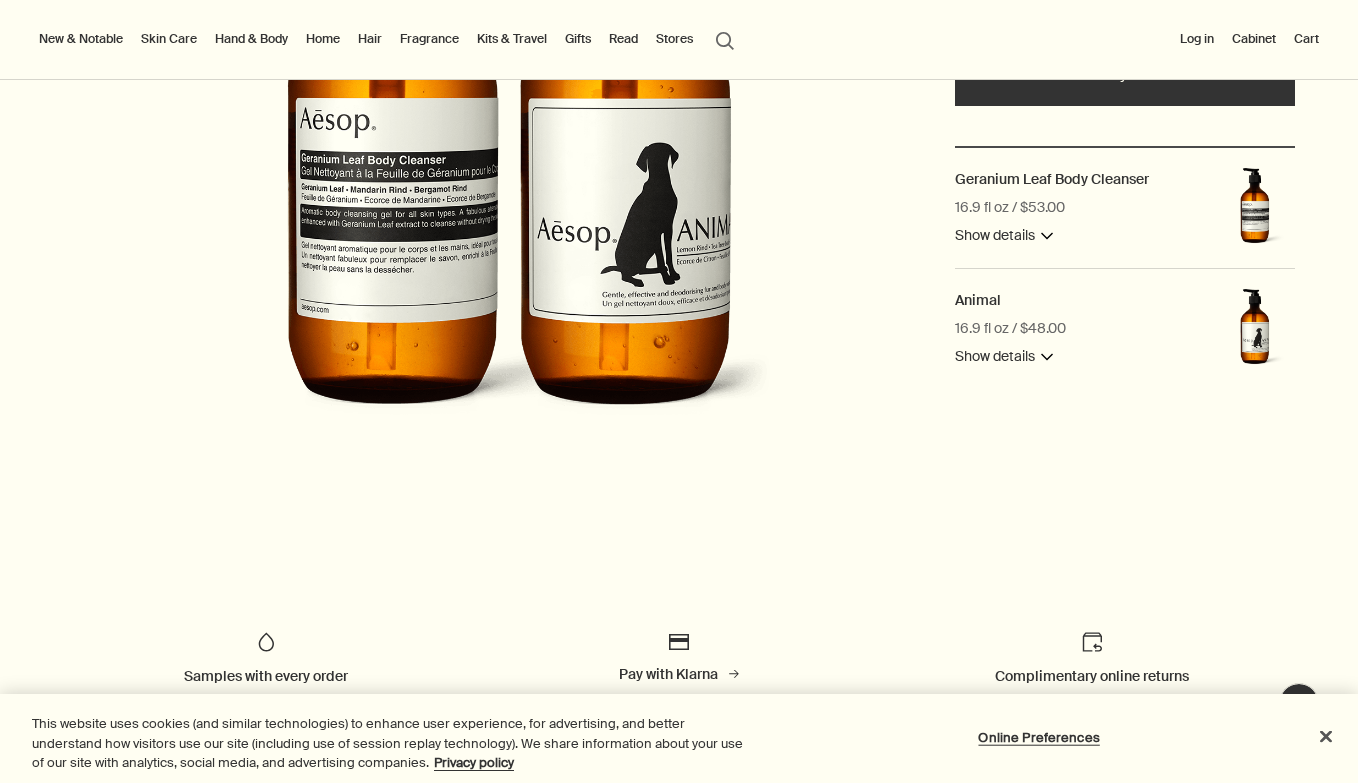 scroll, scrollTop: 490, scrollLeft: 0, axis: vertical 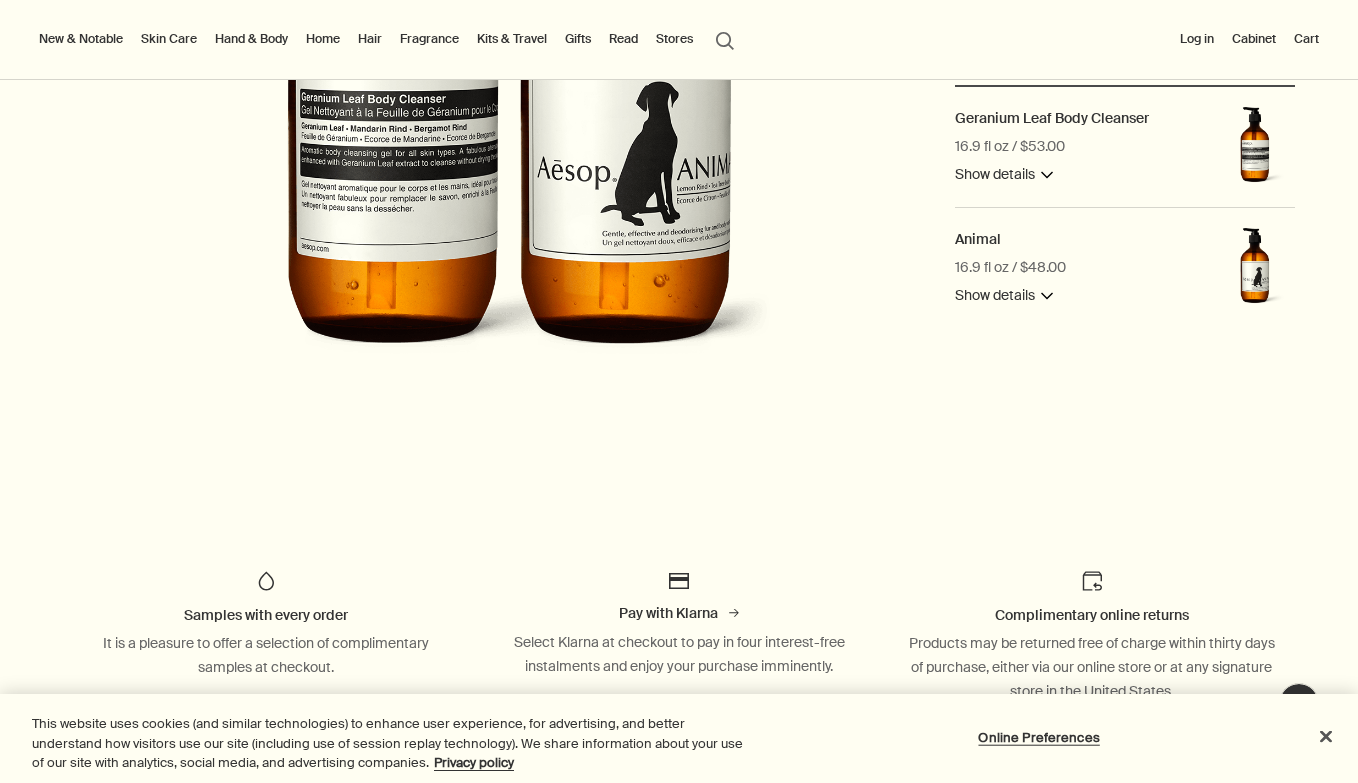 click on "Show details downArrow" at bounding box center (1004, 175) 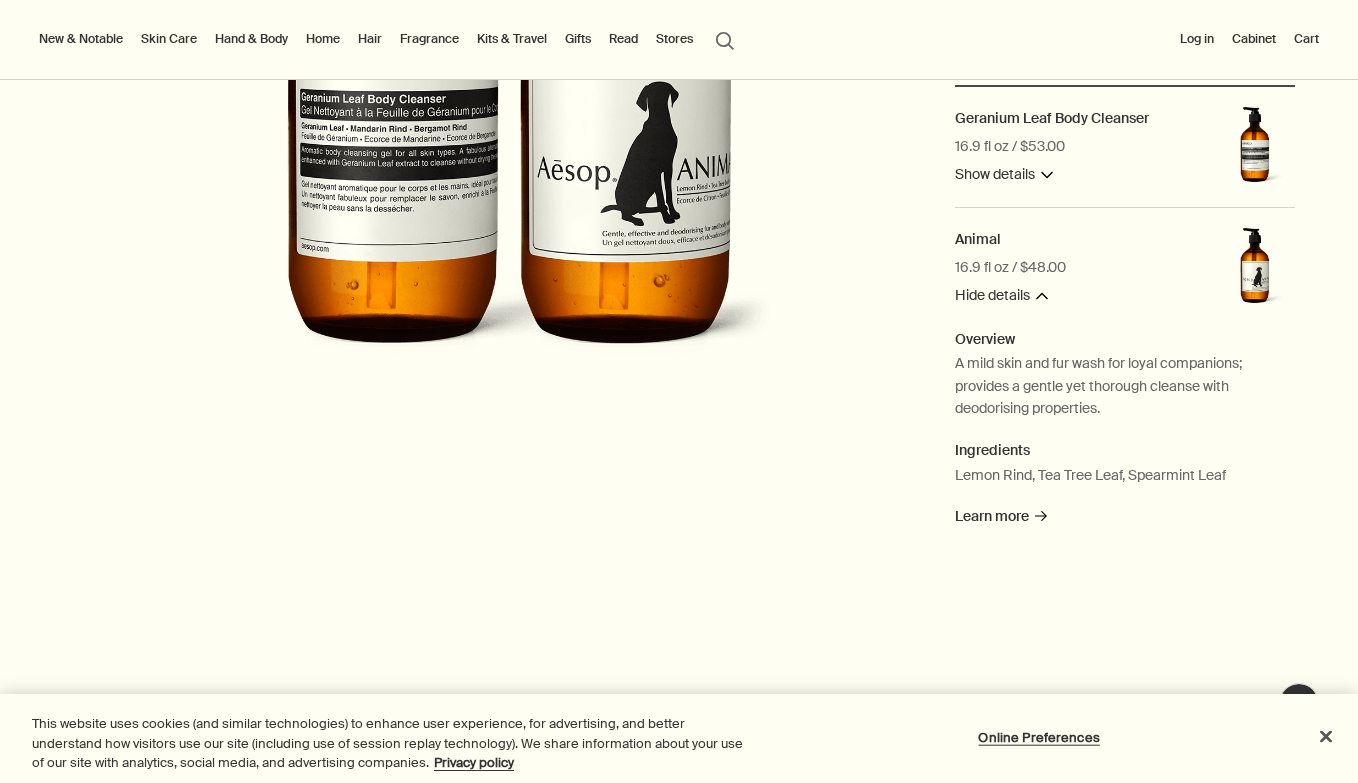 click on "Hide details downArrow" at bounding box center [1001, 296] 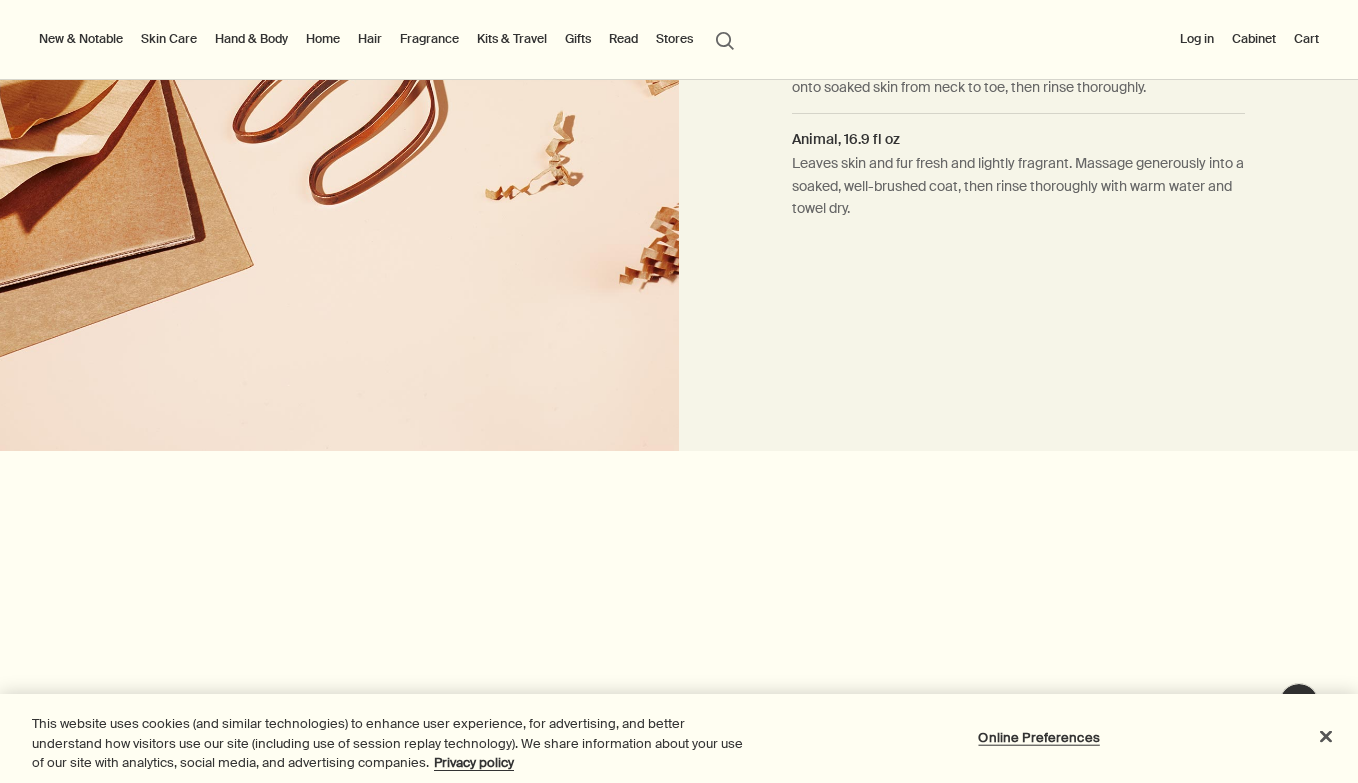 scroll, scrollTop: 1594, scrollLeft: 0, axis: vertical 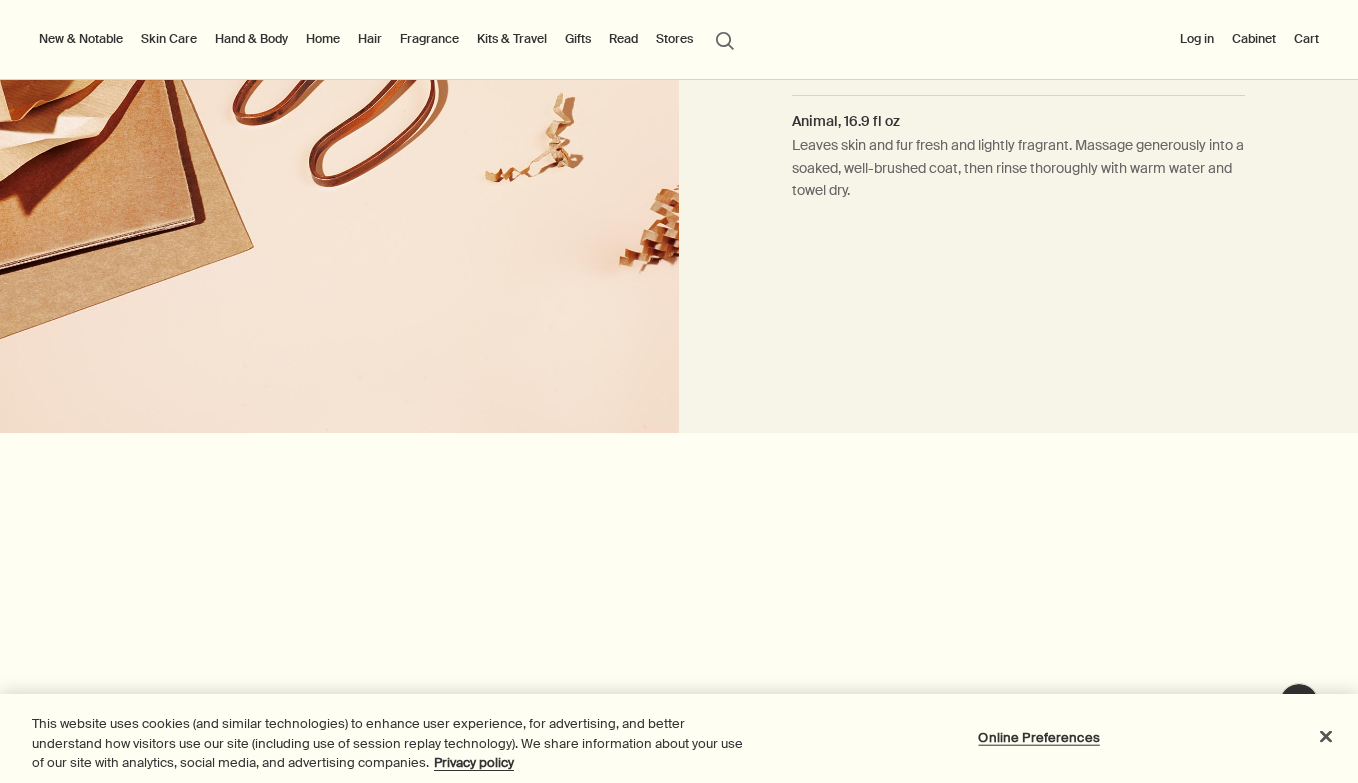 click on "Gifts" at bounding box center (578, 39) 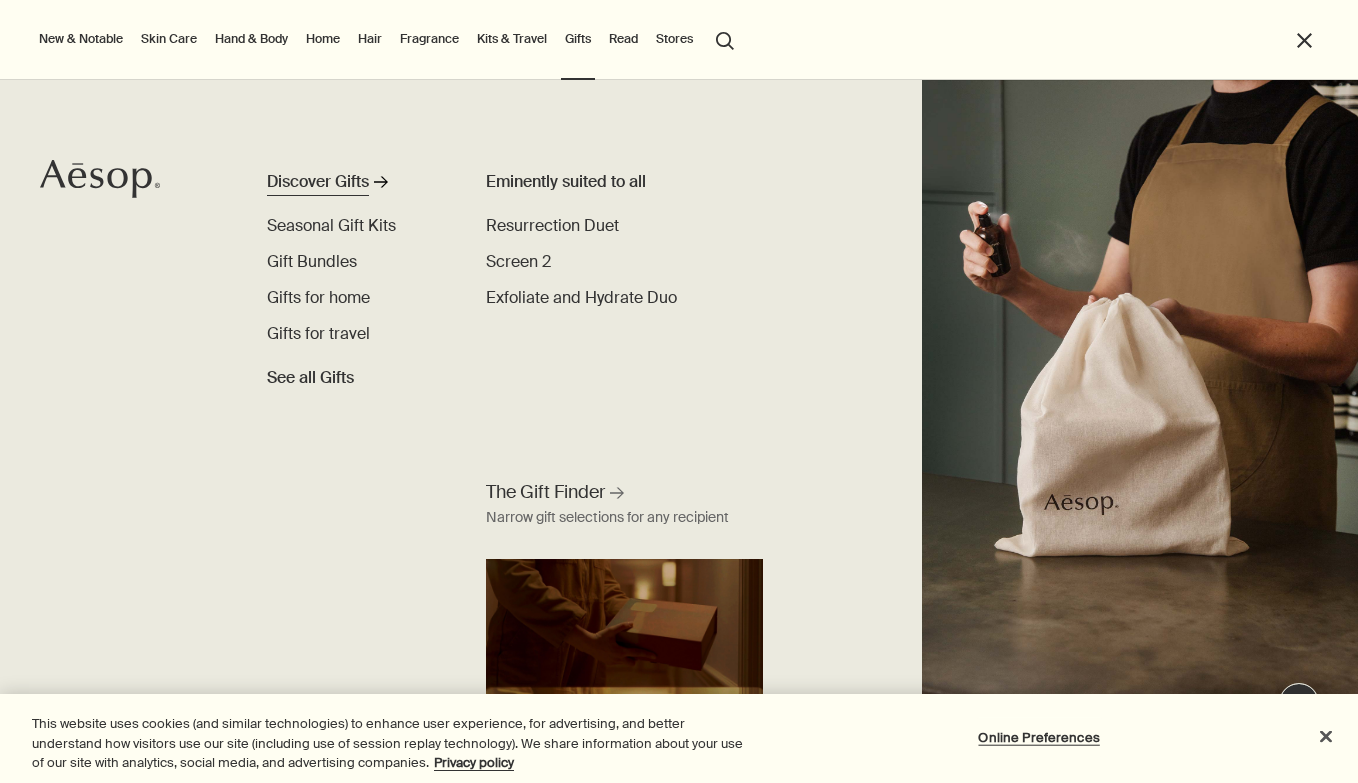 click on "Discover Gifts" at bounding box center [318, 182] 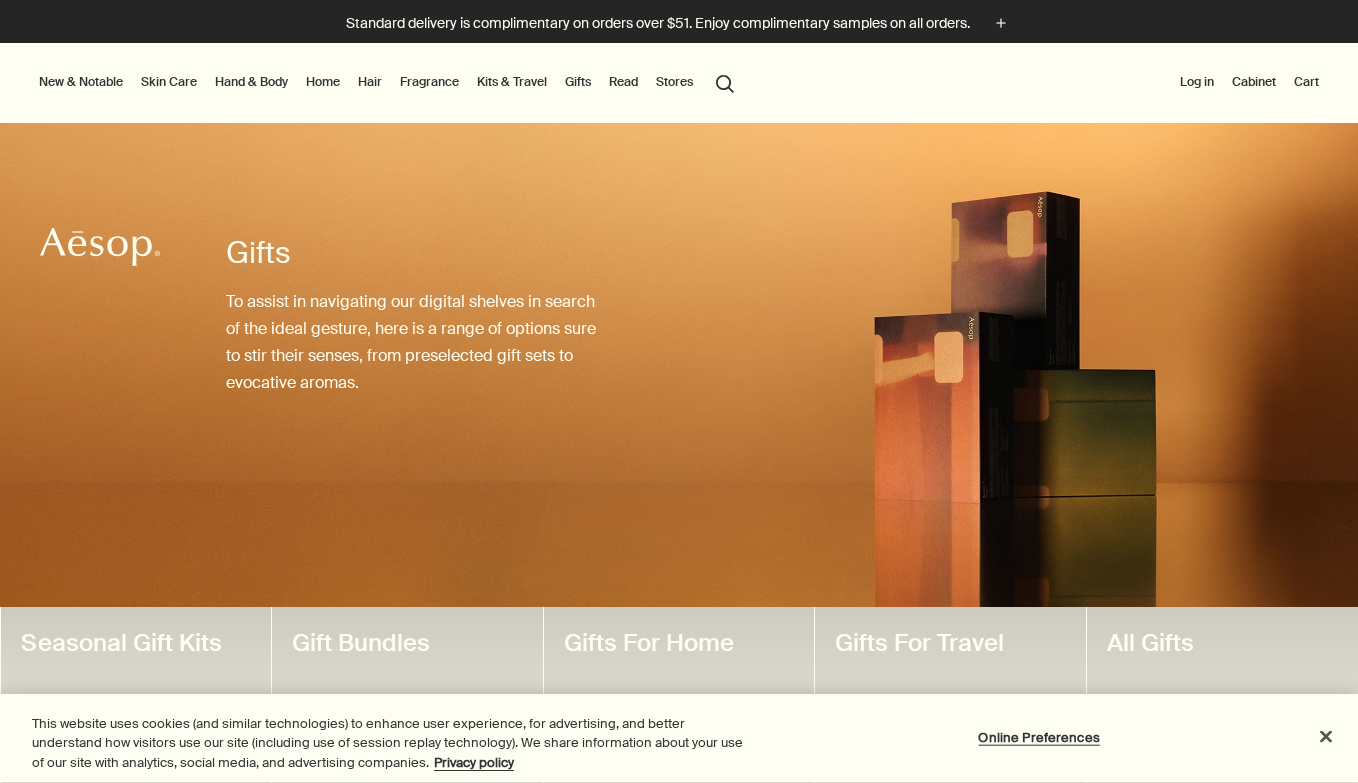 scroll, scrollTop: 0, scrollLeft: 0, axis: both 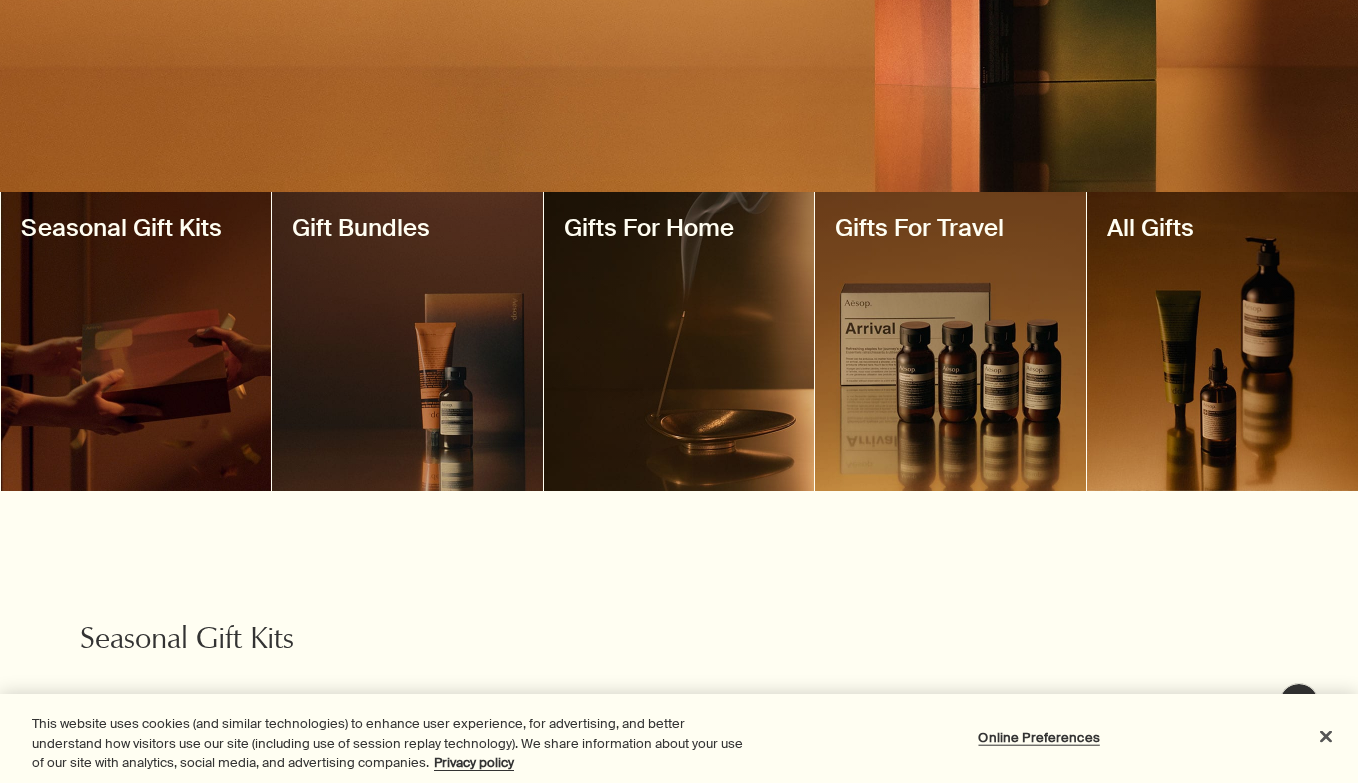 click at bounding box center [679, 341] 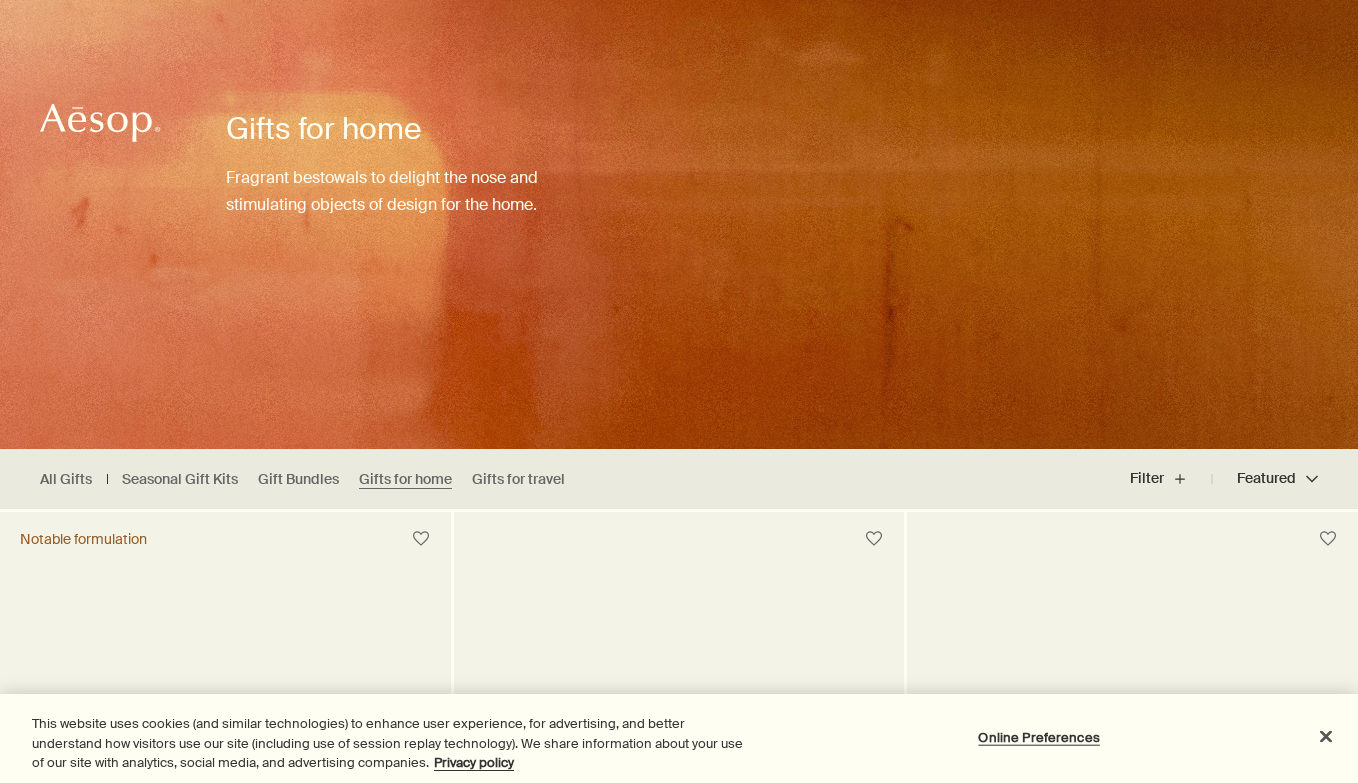 scroll, scrollTop: 0, scrollLeft: 0, axis: both 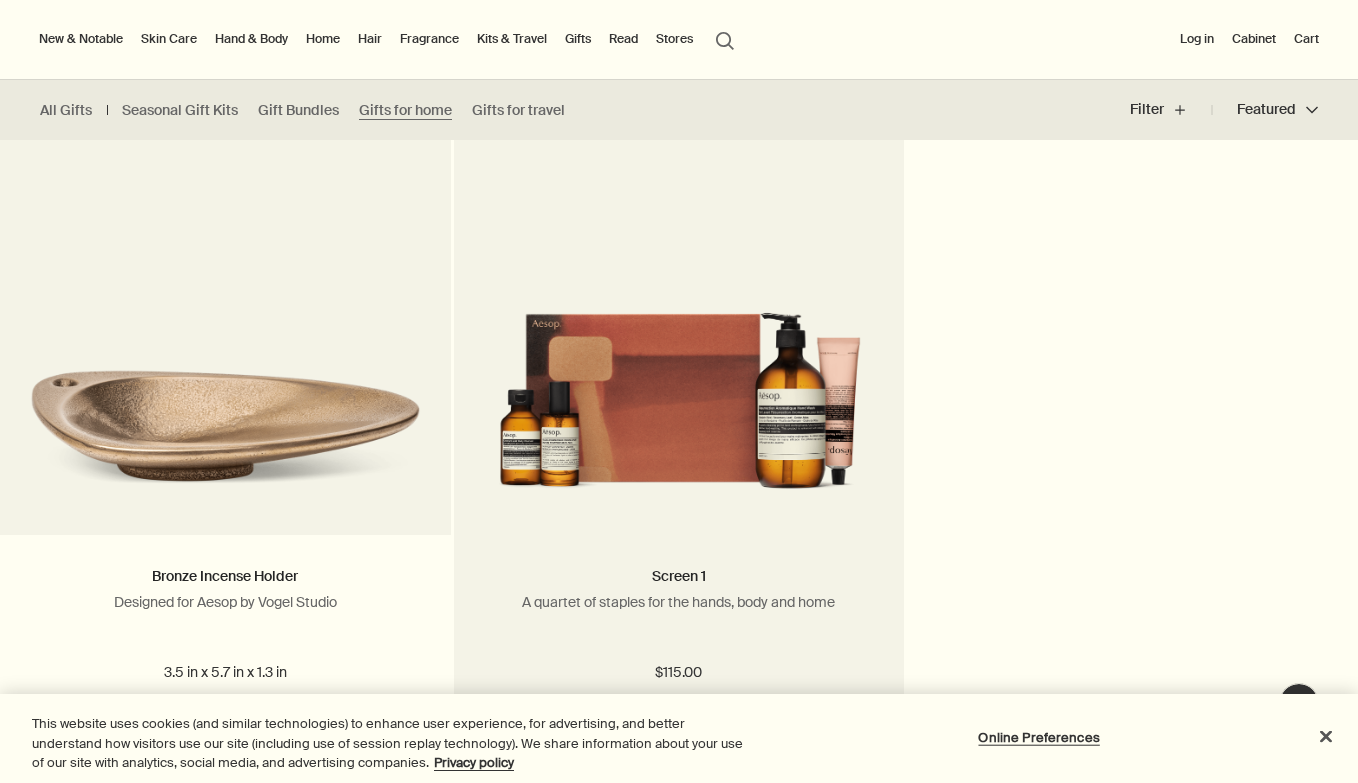 click at bounding box center (679, 386) 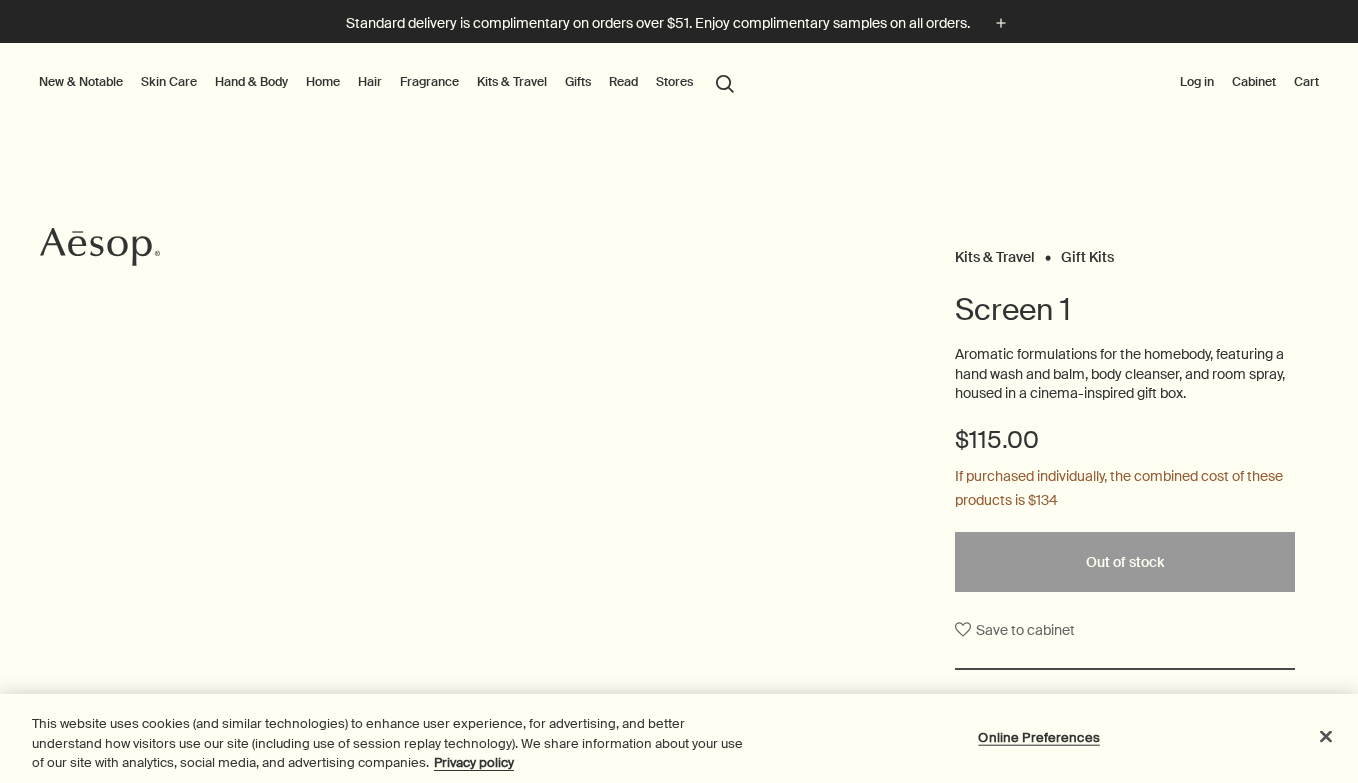 scroll, scrollTop: 0, scrollLeft: 0, axis: both 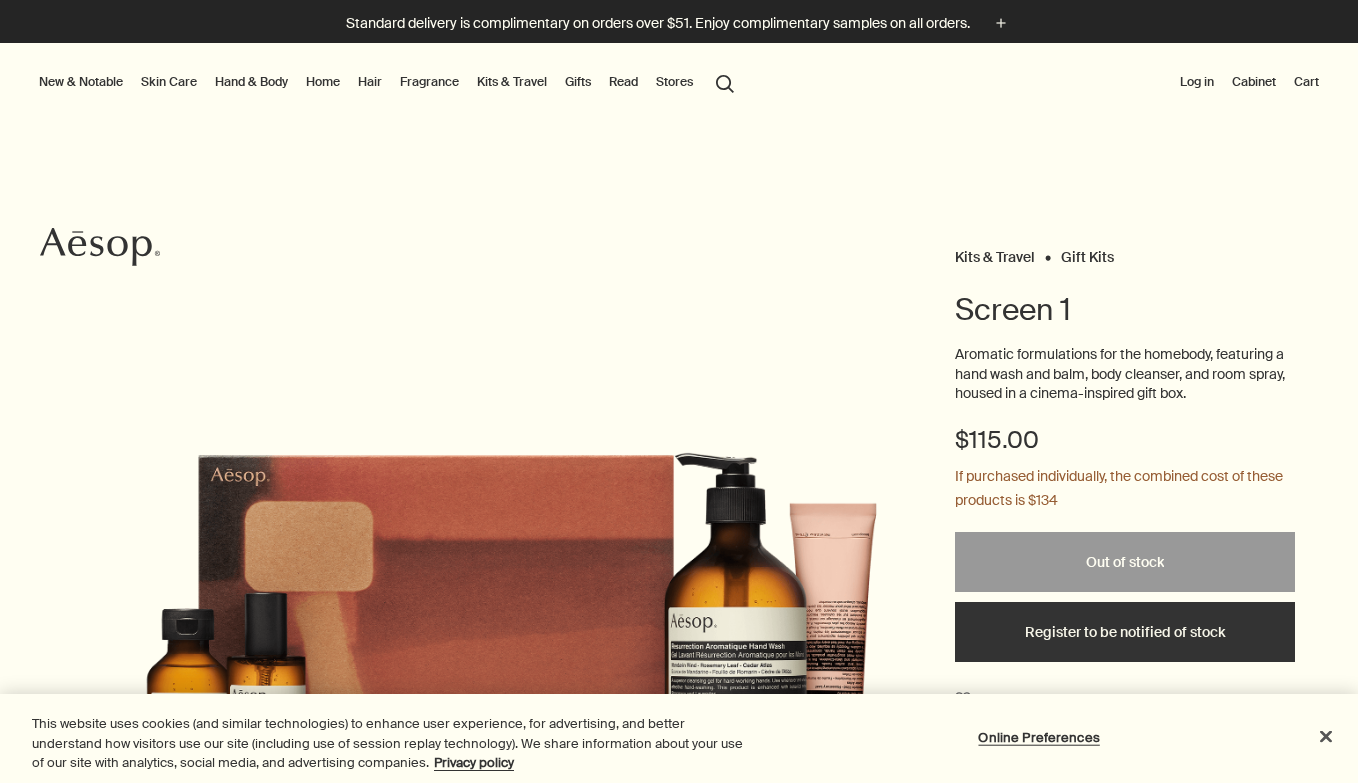 click on "chevron chevron" at bounding box center [509, 615] 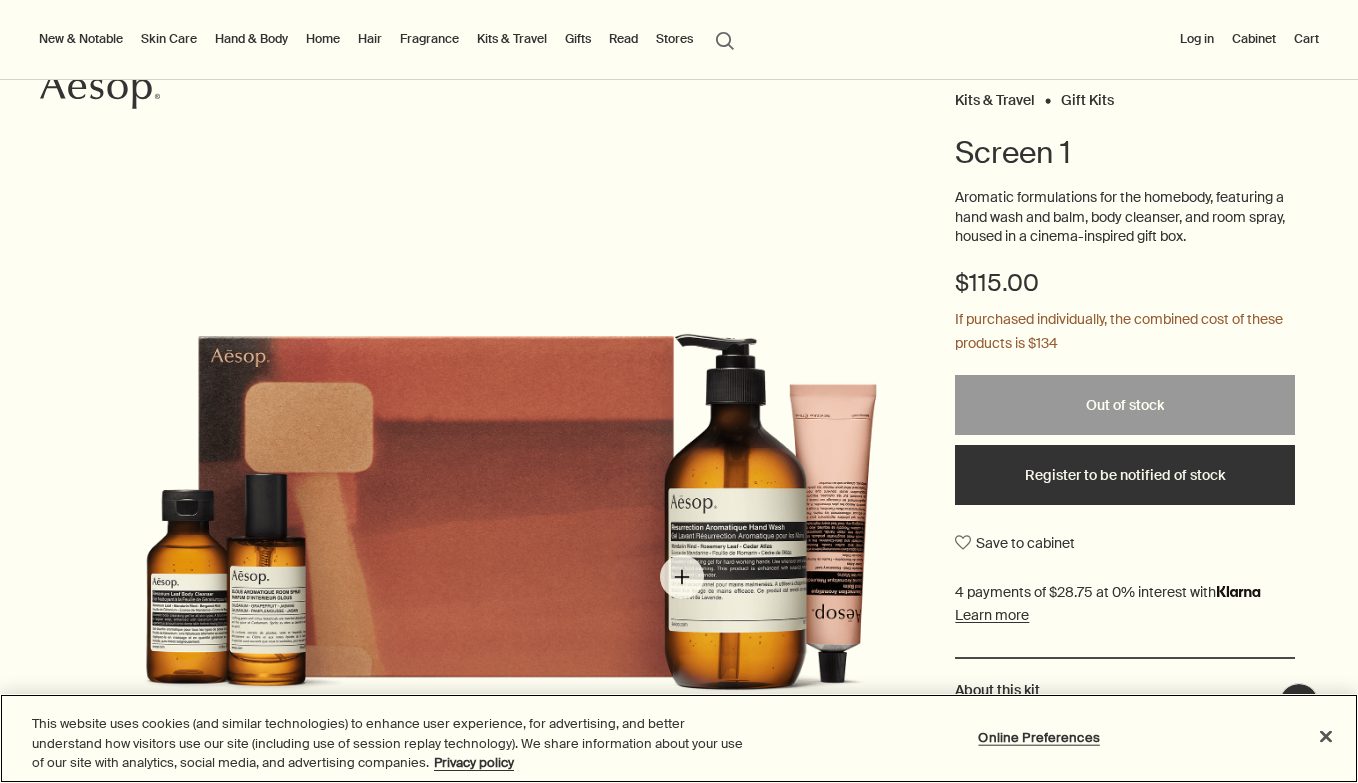scroll, scrollTop: 162, scrollLeft: 0, axis: vertical 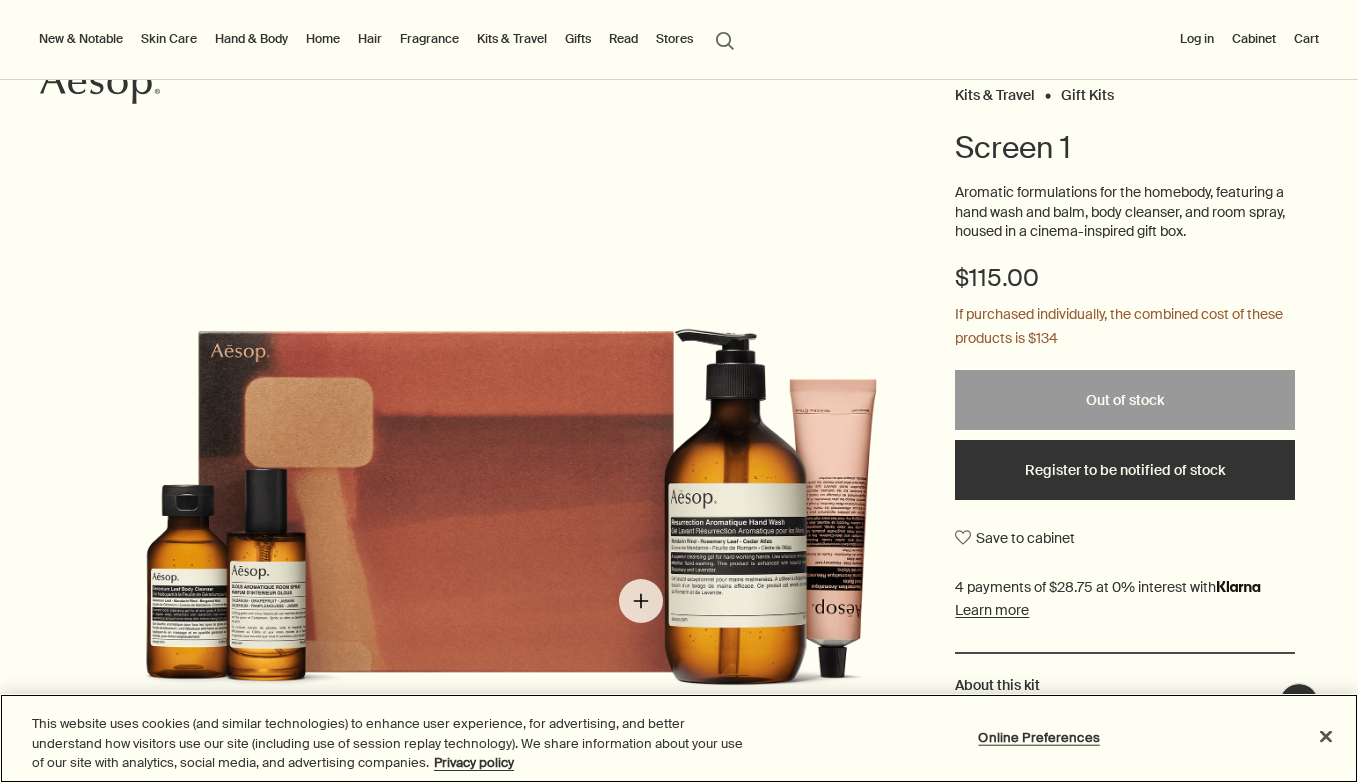 click at bounding box center (533, 478) 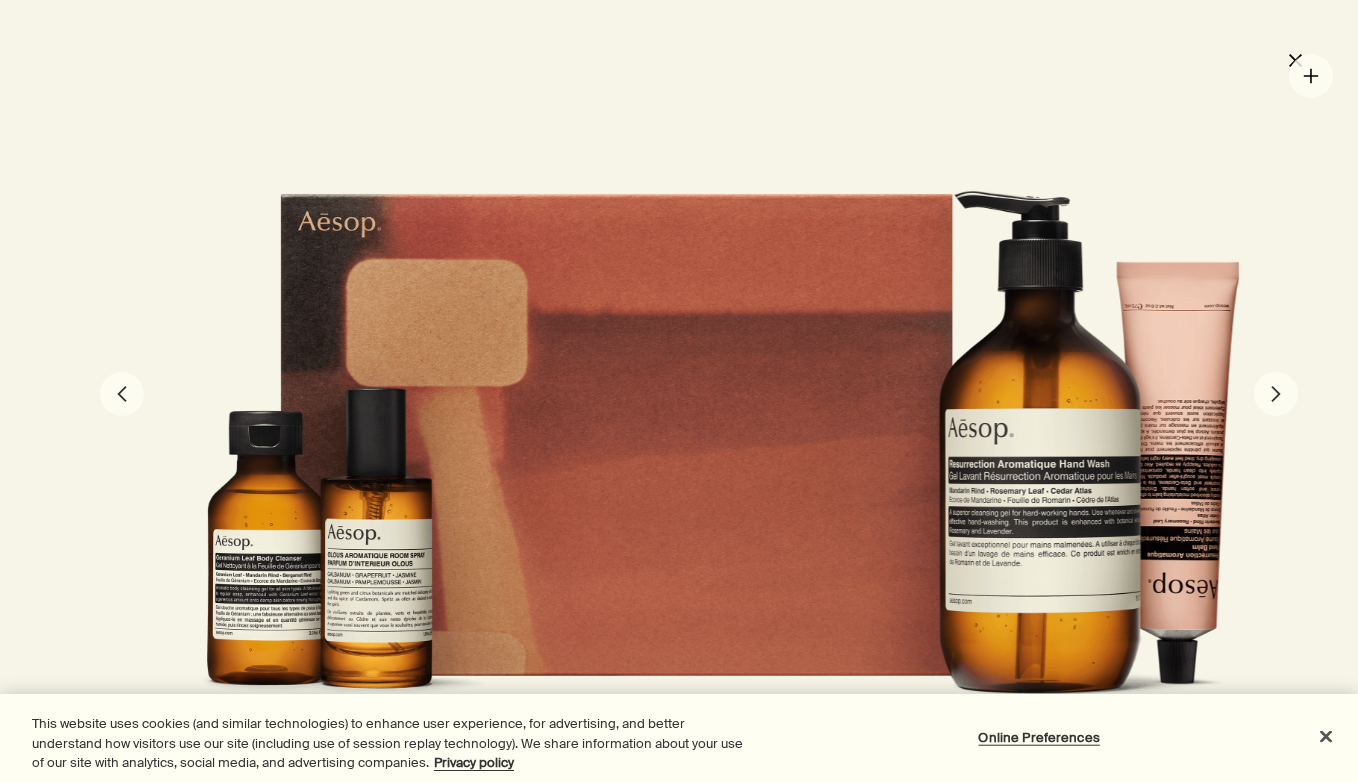 click at bounding box center [679, 391] 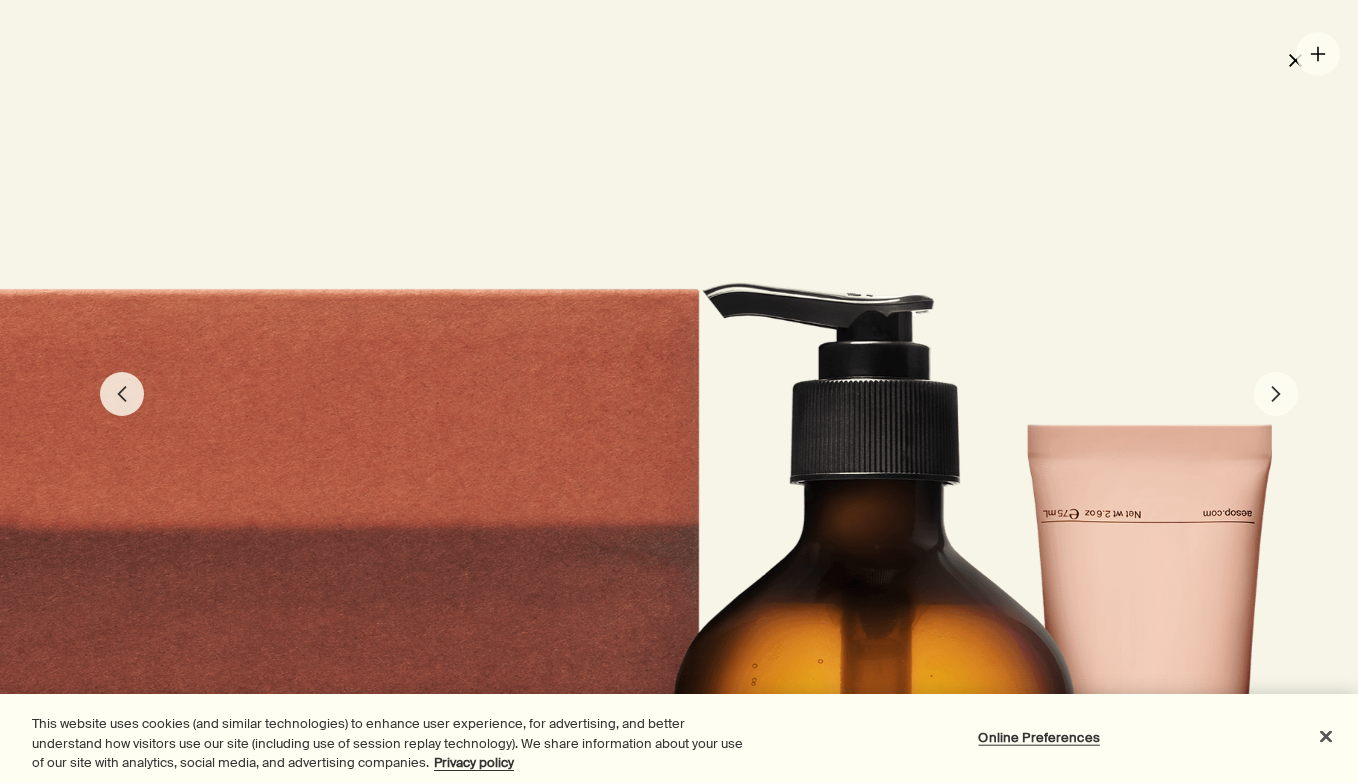 click on "close" at bounding box center [1295, 60] 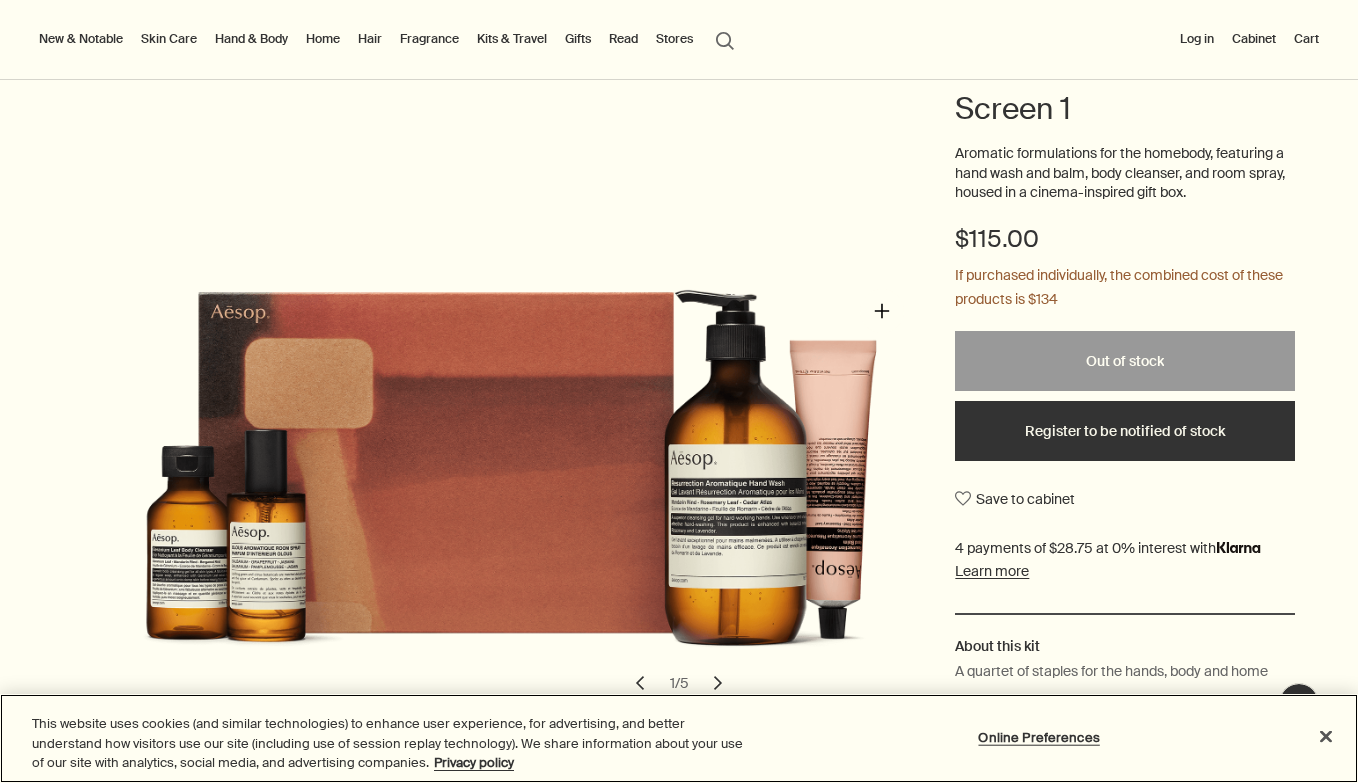 scroll, scrollTop: 0, scrollLeft: 0, axis: both 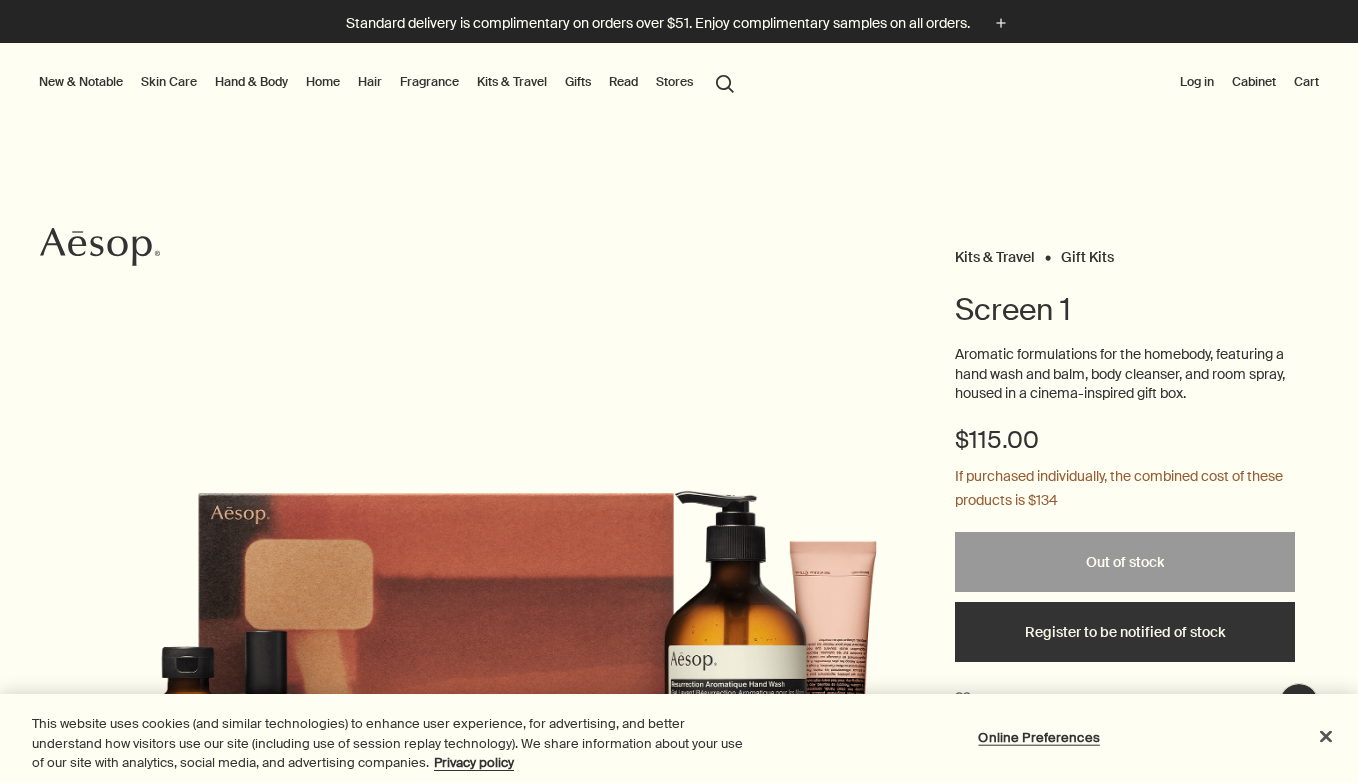 click on "Gifts" at bounding box center (578, 82) 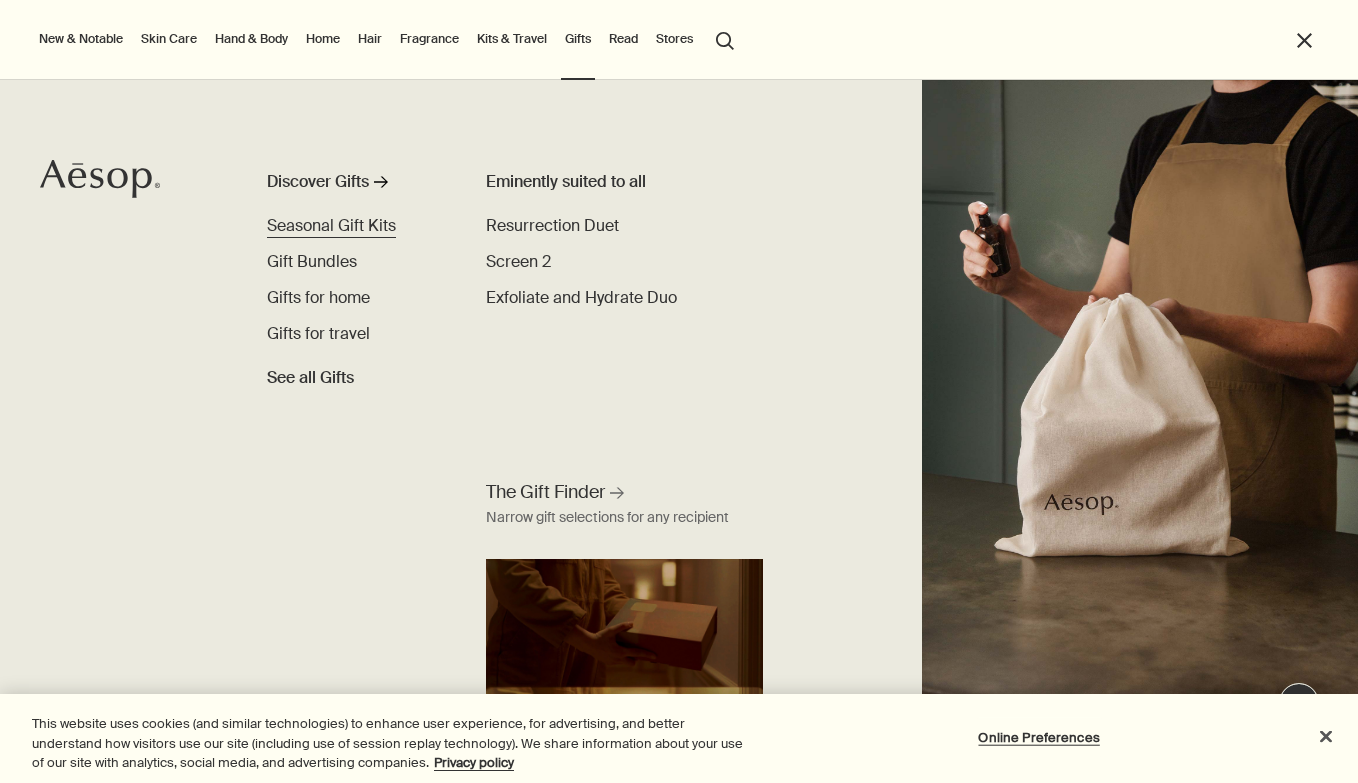 click on "Seasonal Gift Kits" at bounding box center [331, 225] 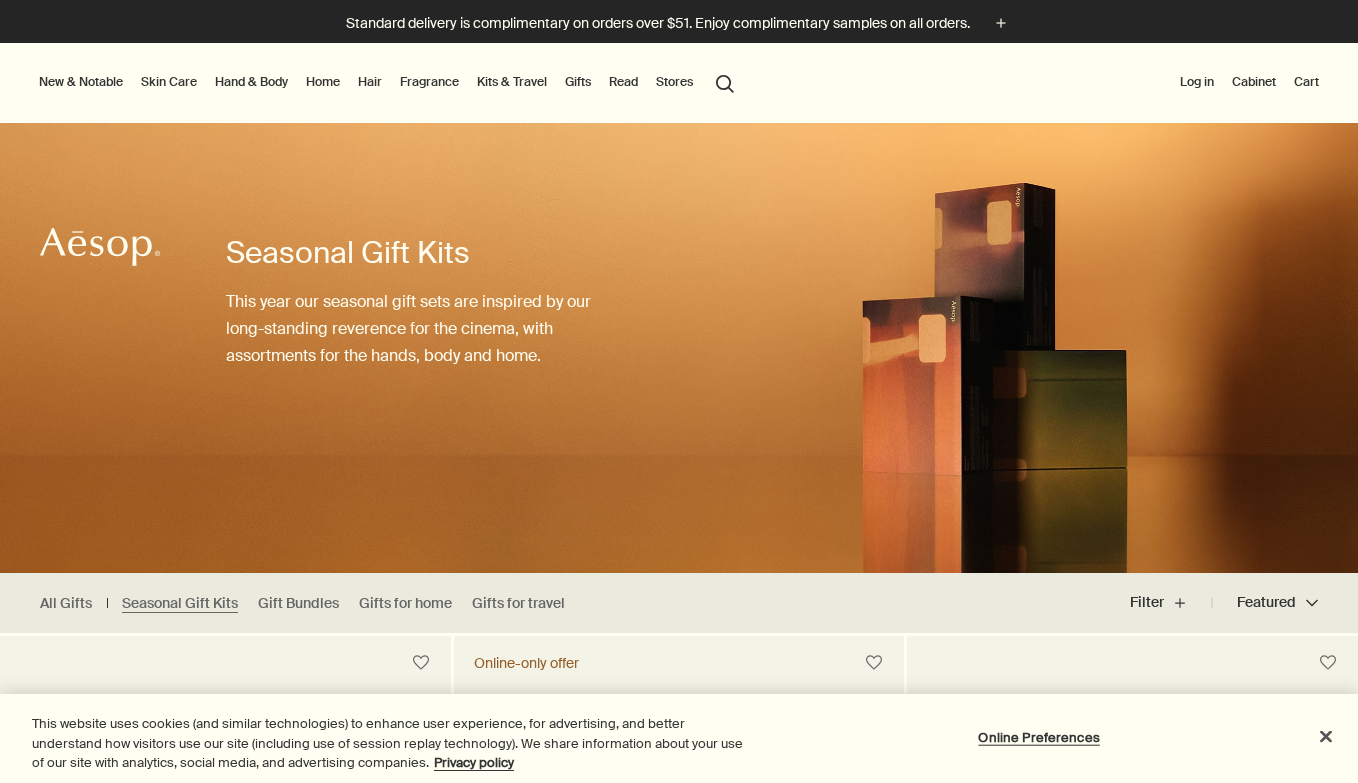 scroll, scrollTop: 0, scrollLeft: 0, axis: both 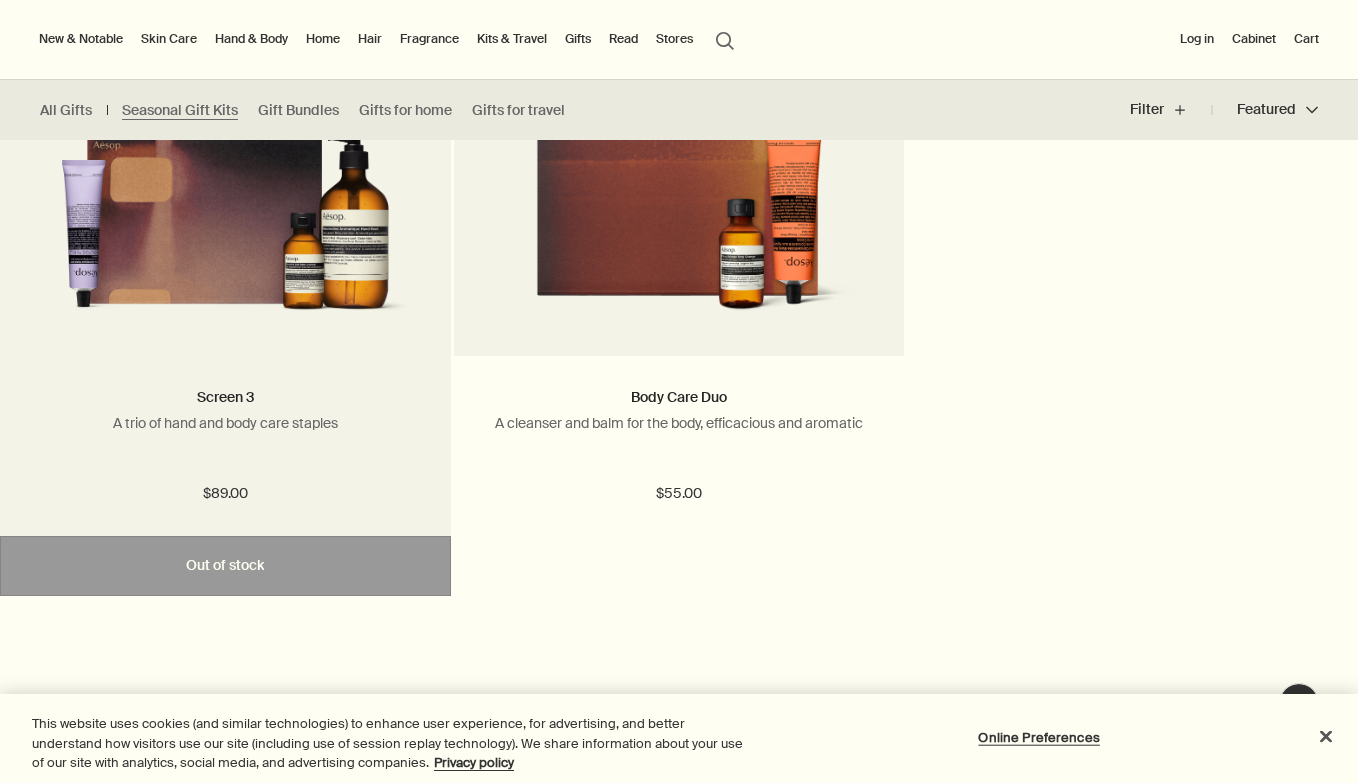 click at bounding box center (225, 156) 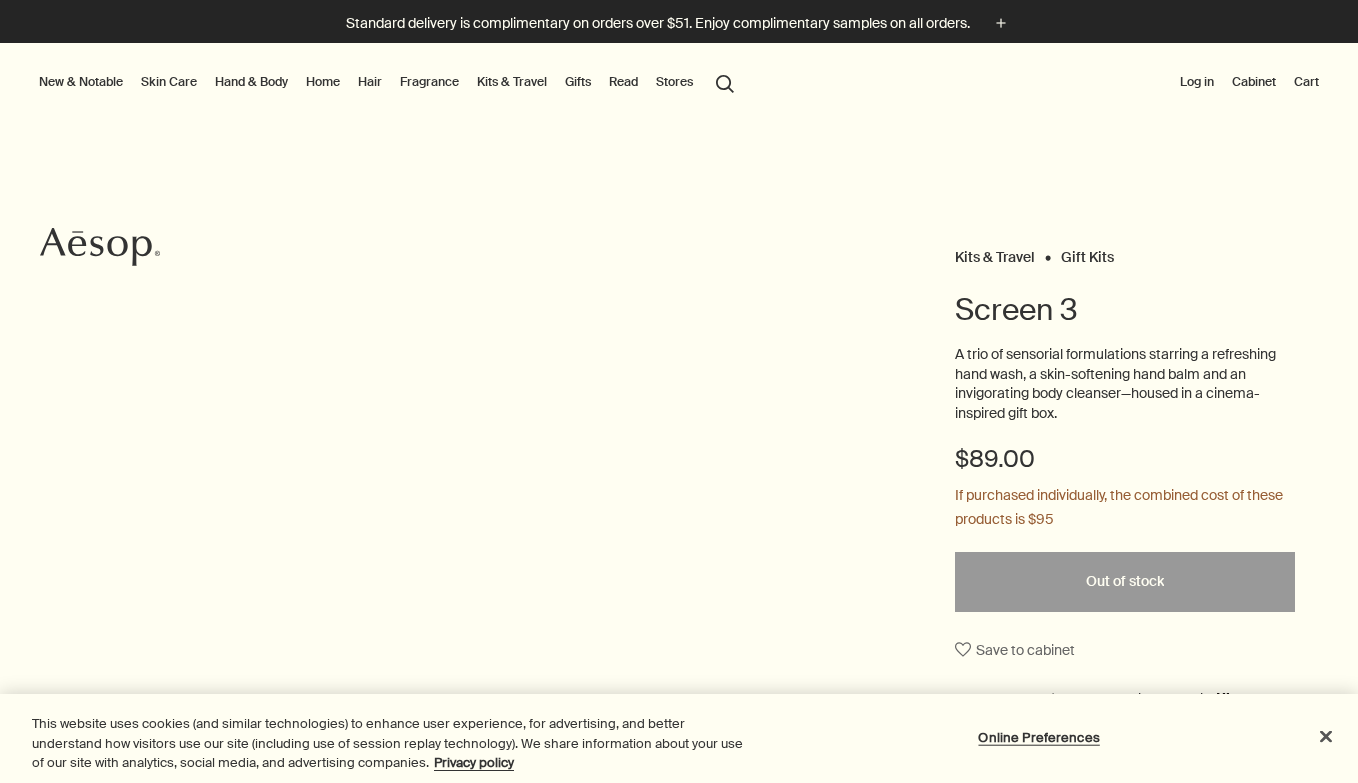 scroll, scrollTop: 0, scrollLeft: 0, axis: both 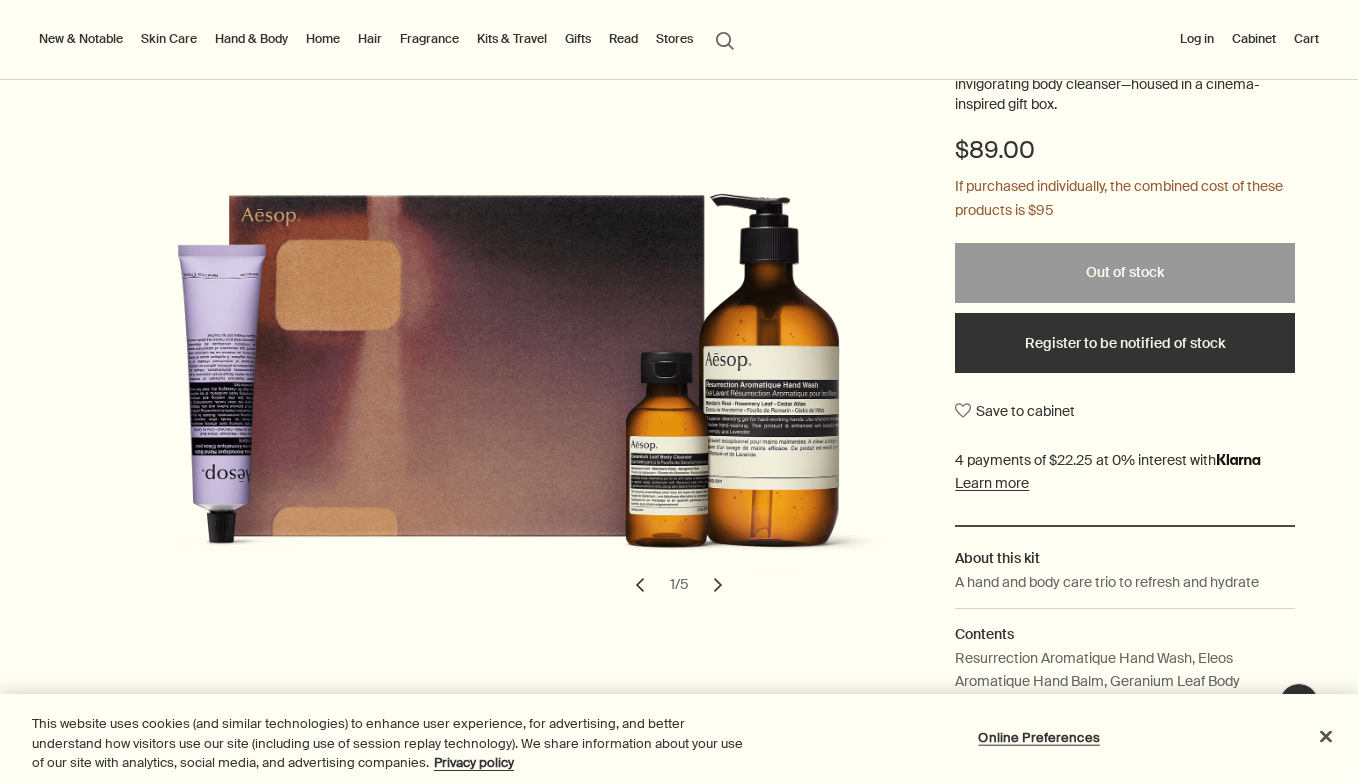 click on "chevron" at bounding box center [718, 585] 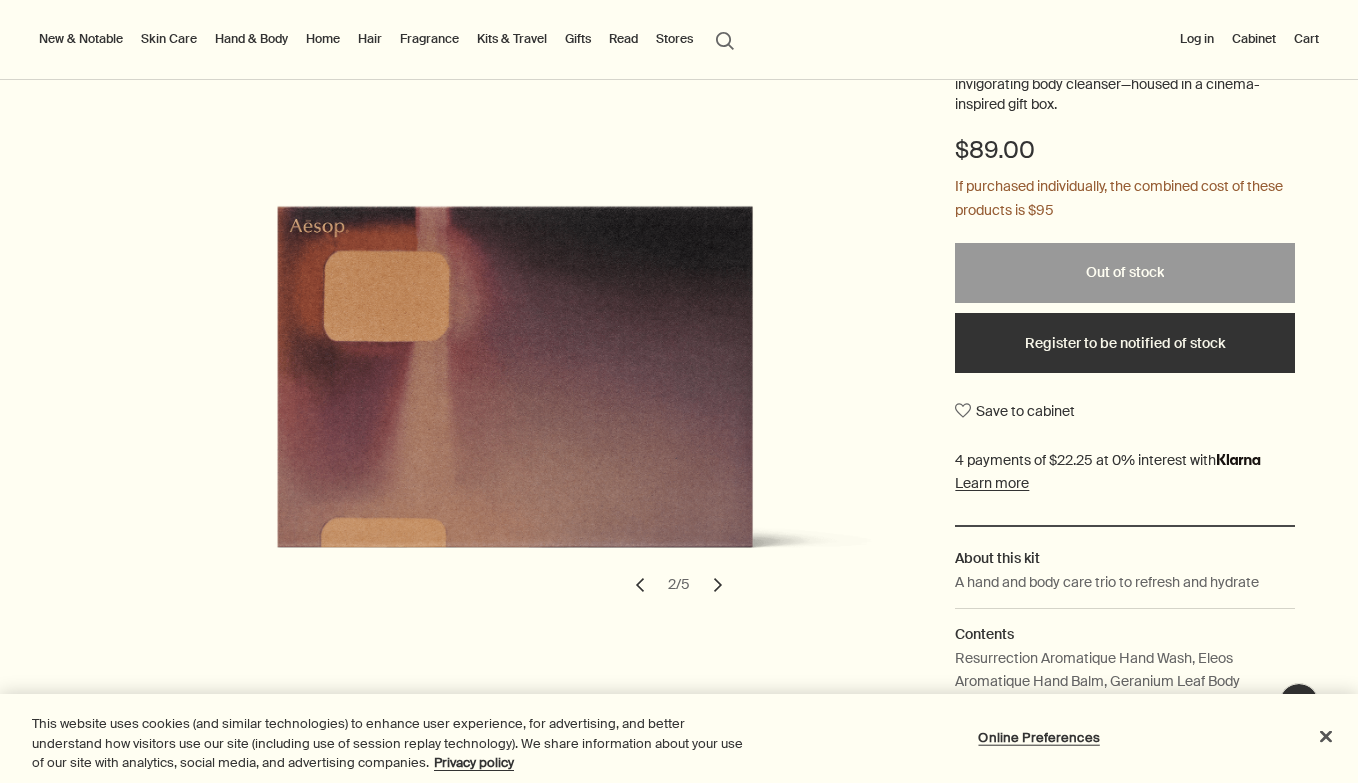 click on "chevron" at bounding box center [718, 585] 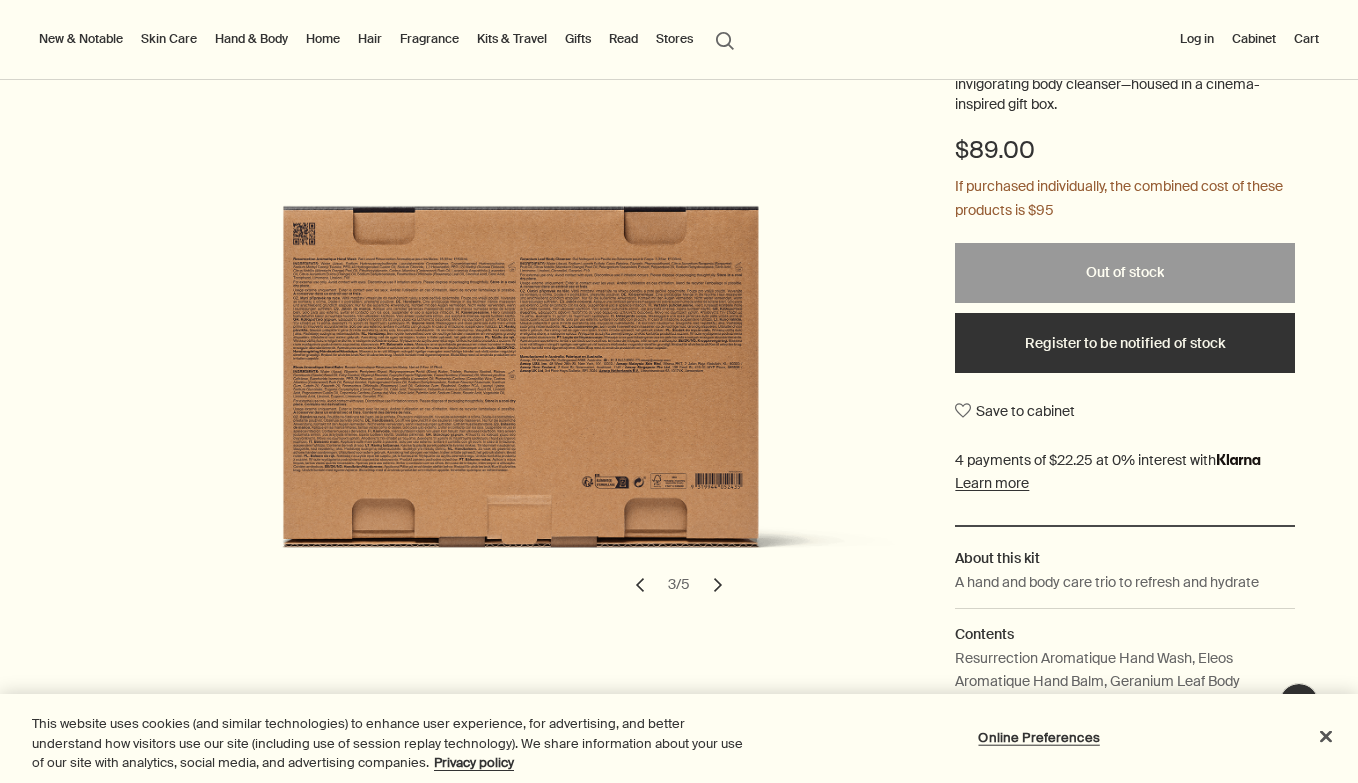 click on "chevron" at bounding box center (718, 585) 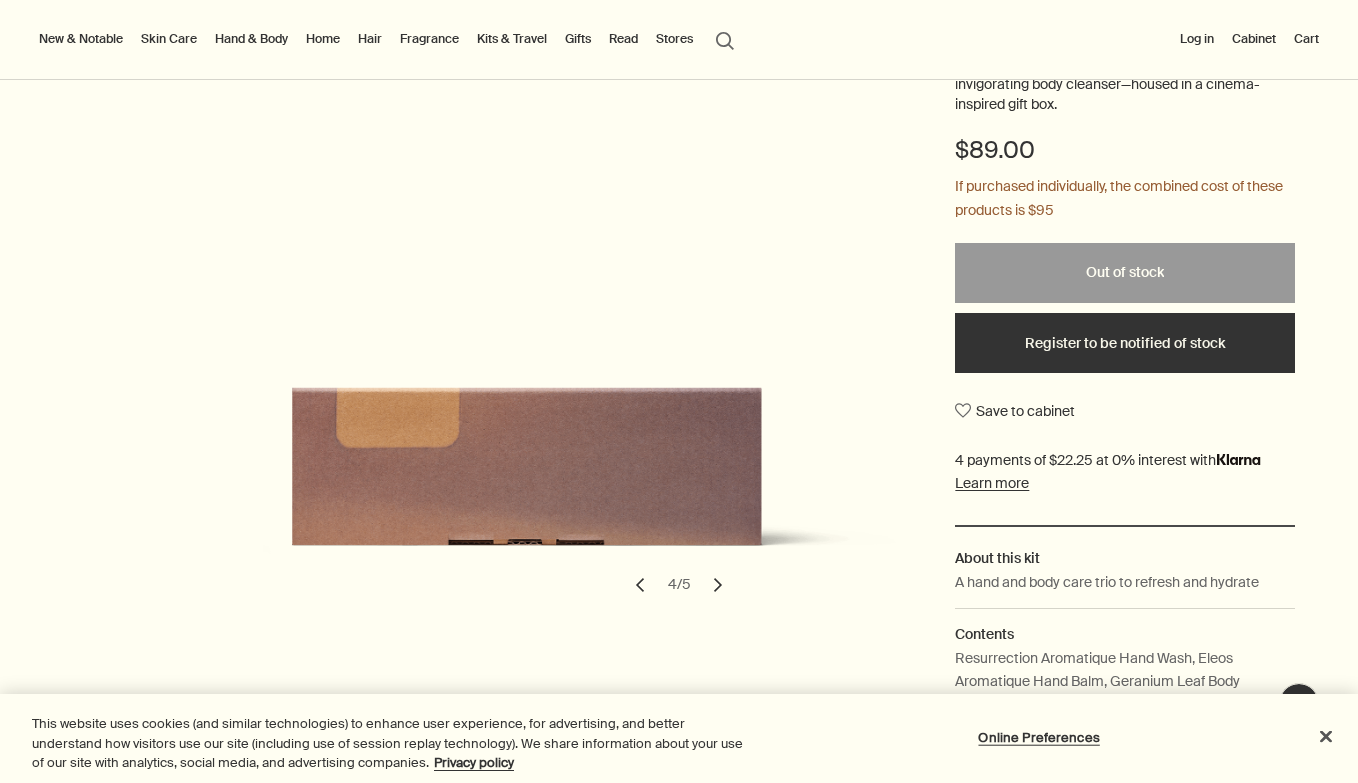 click on "chevron" at bounding box center (718, 585) 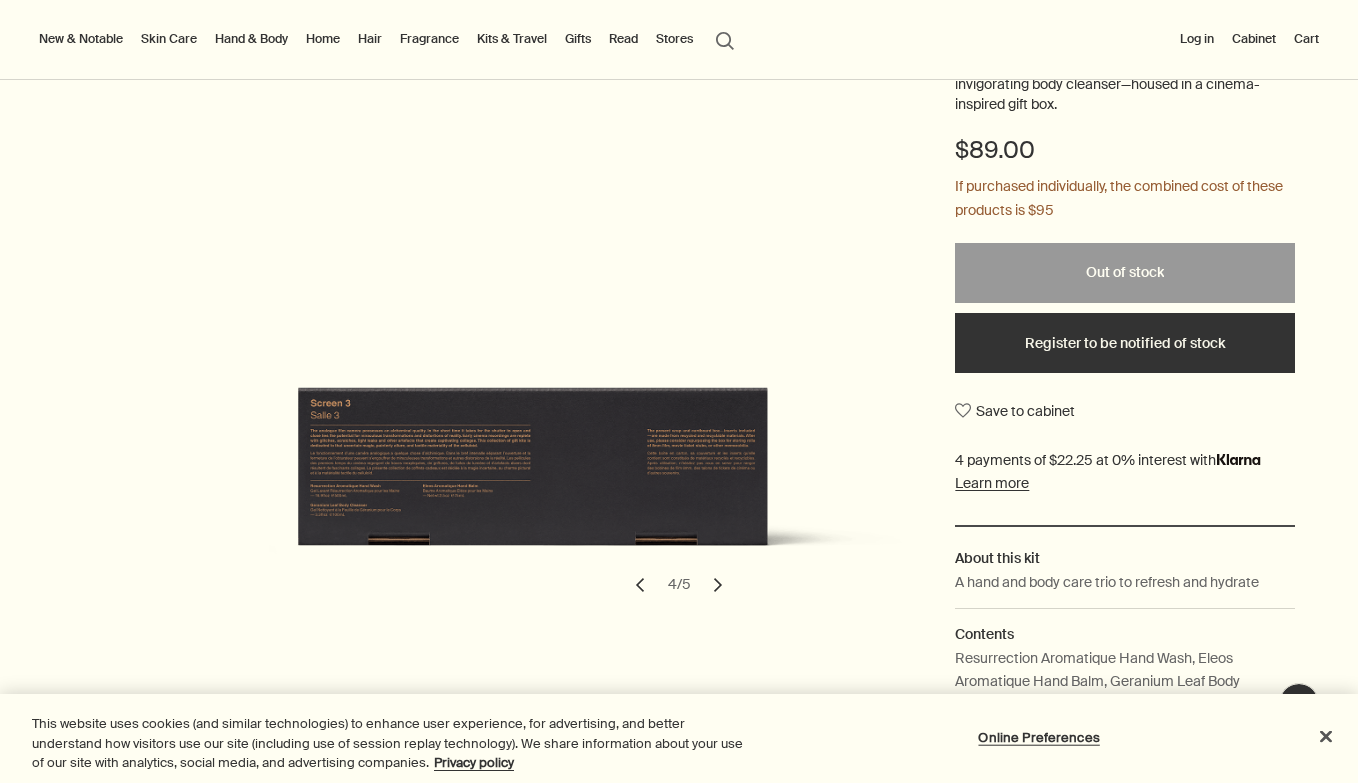 click on "chevron" at bounding box center [718, 585] 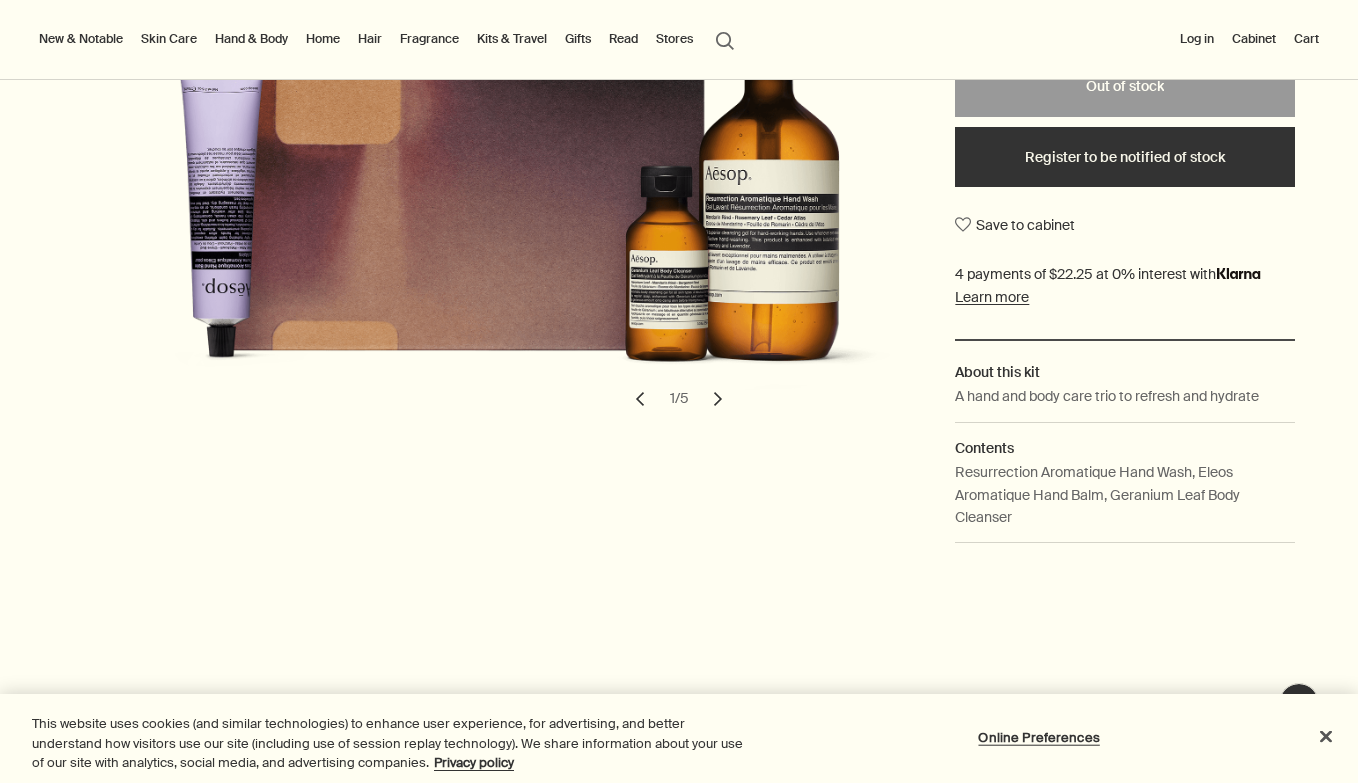 scroll, scrollTop: 0, scrollLeft: 0, axis: both 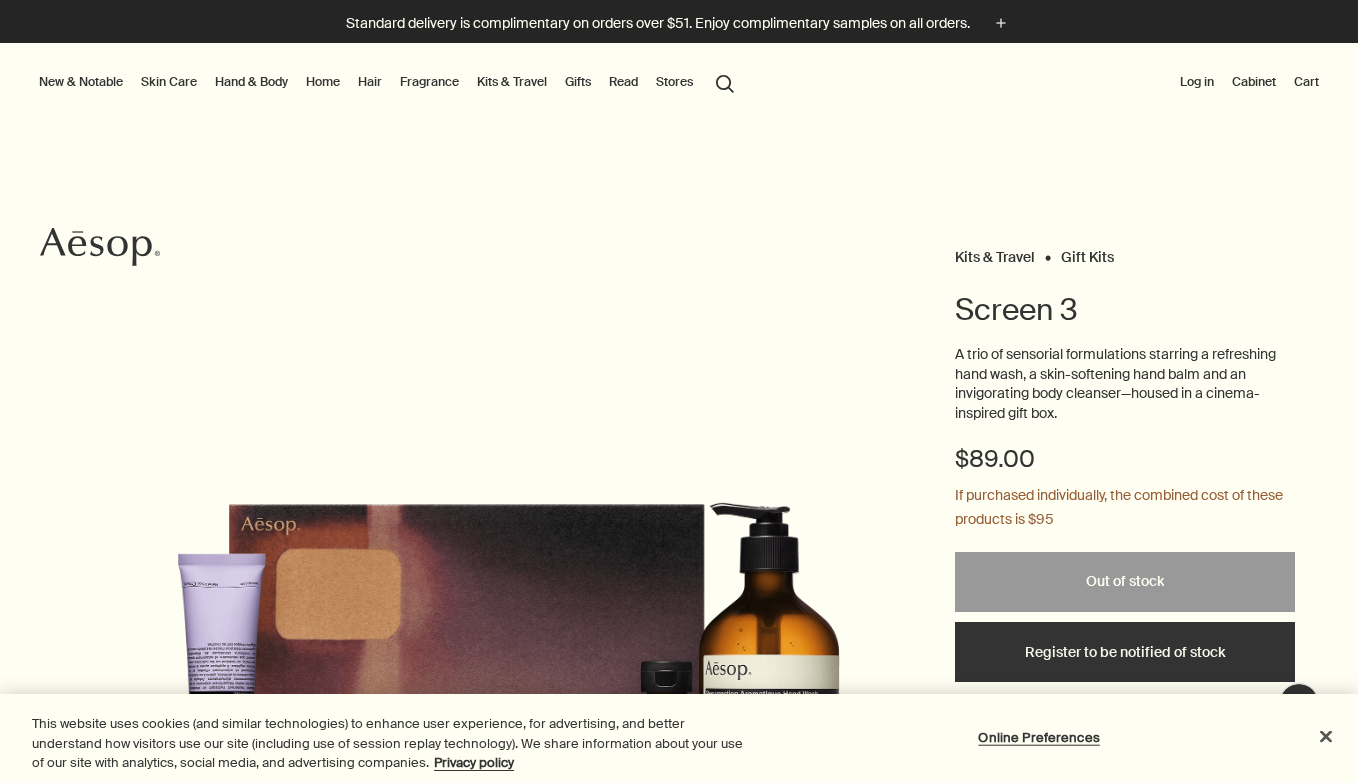 click on "Kits & Travel" at bounding box center (512, 82) 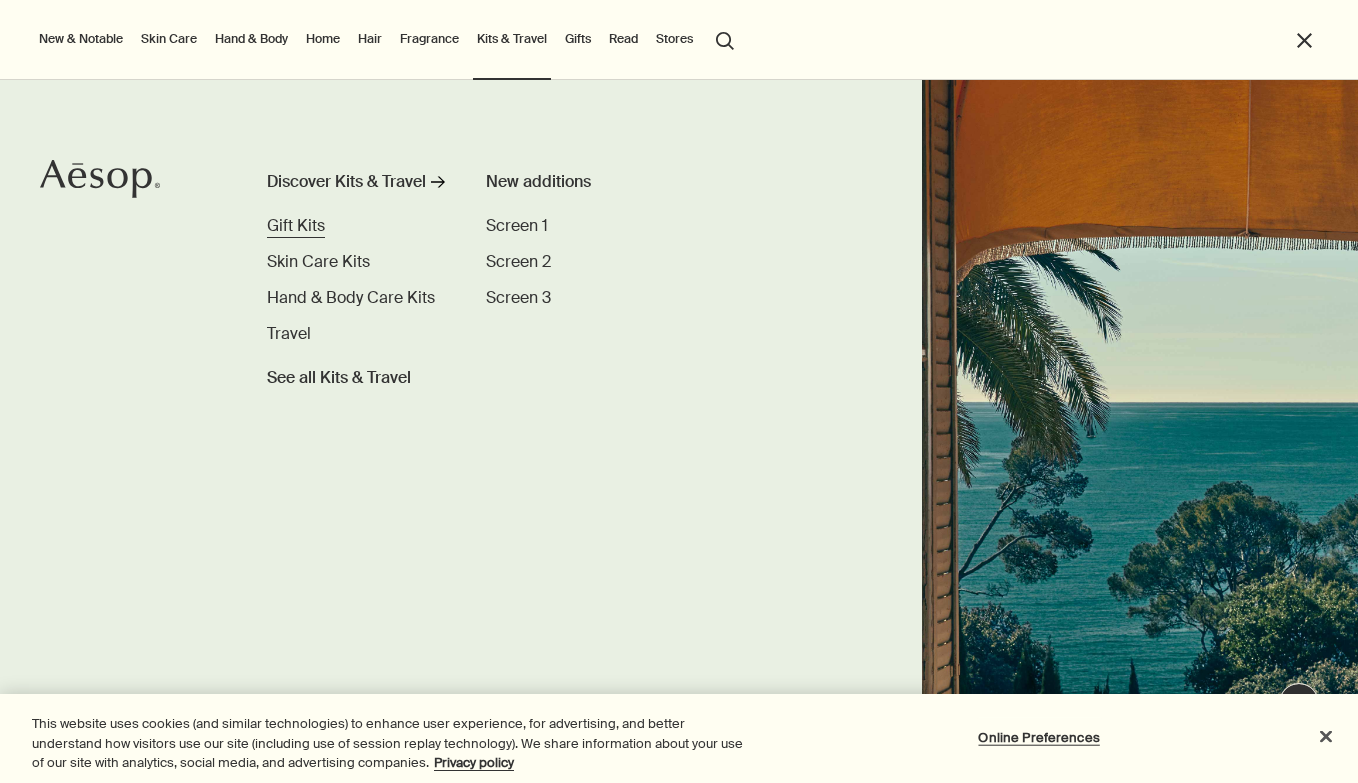 click on "Gift Kits" at bounding box center (296, 225) 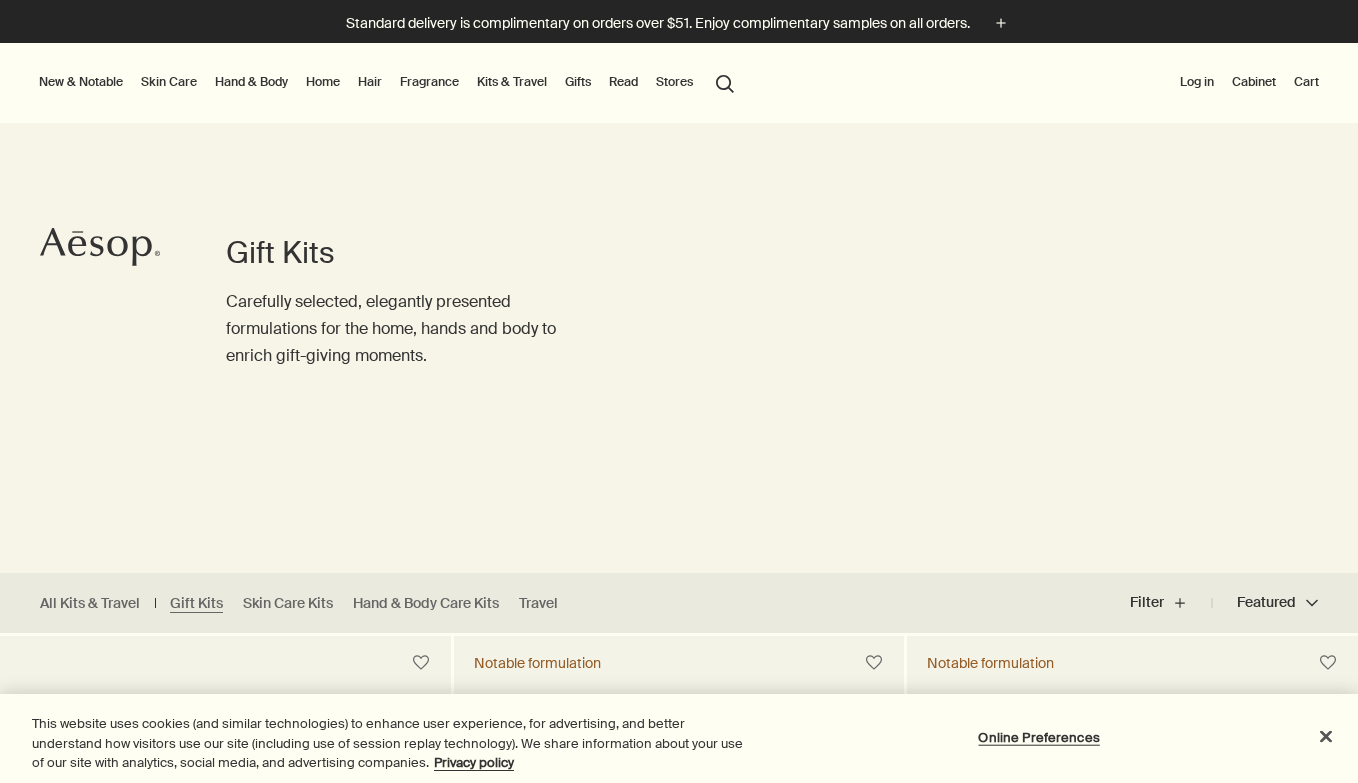 scroll, scrollTop: 0, scrollLeft: 0, axis: both 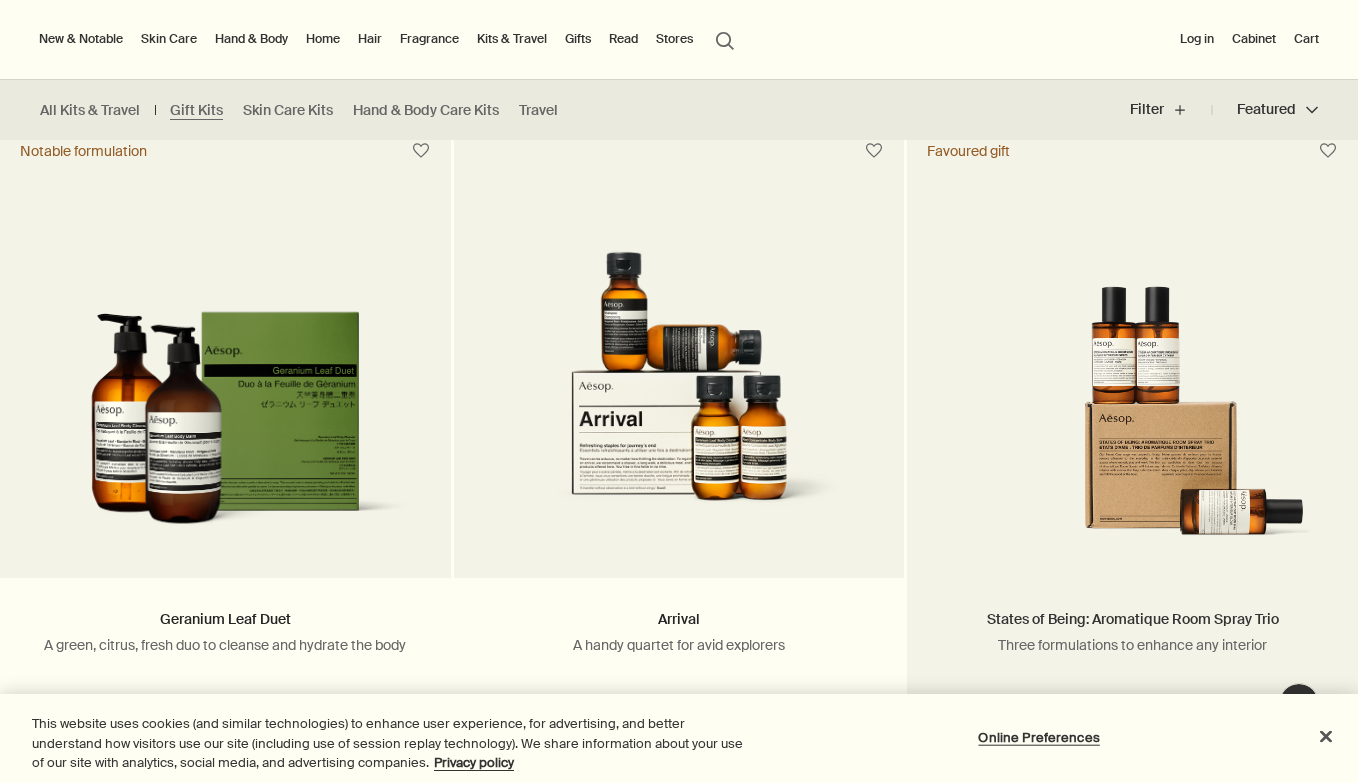 click on "States of Being: Aromatique Room Spray Trio" at bounding box center (1133, 619) 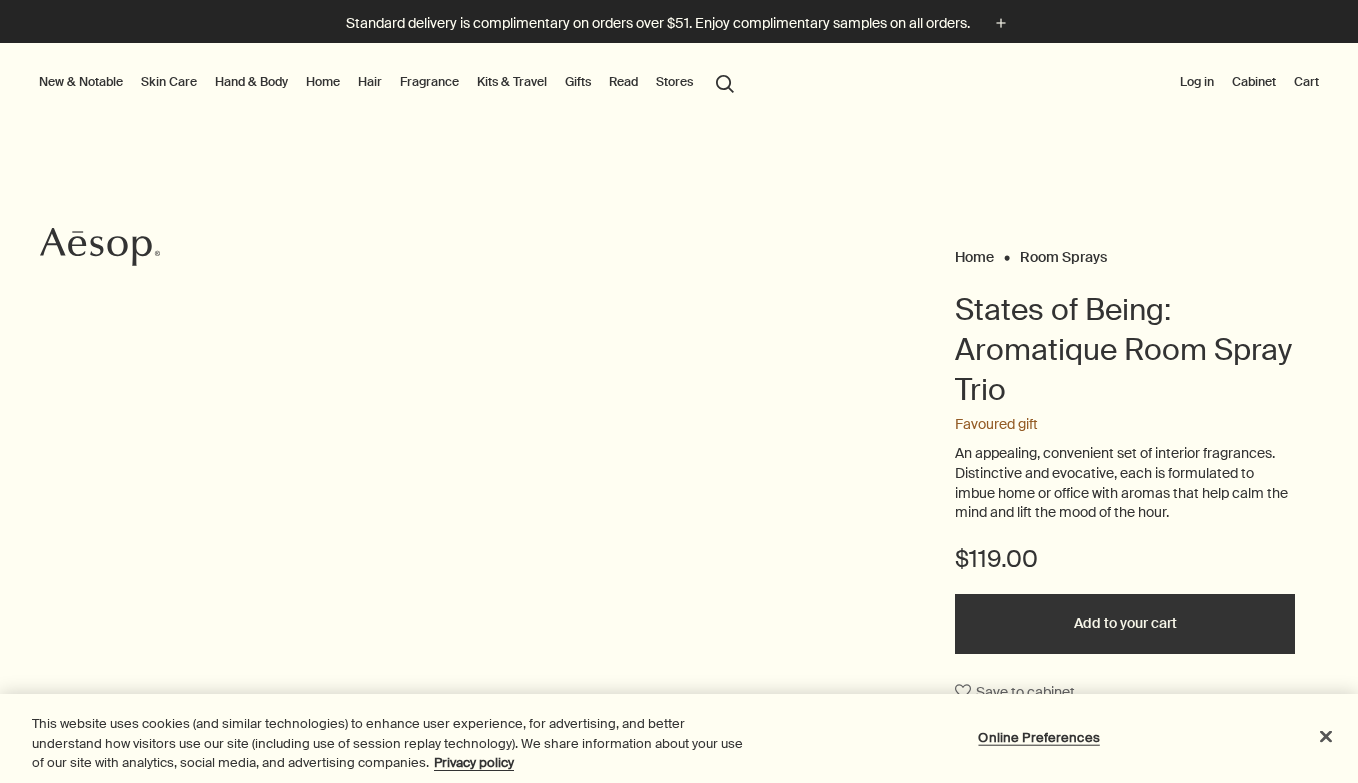 scroll, scrollTop: 0, scrollLeft: 0, axis: both 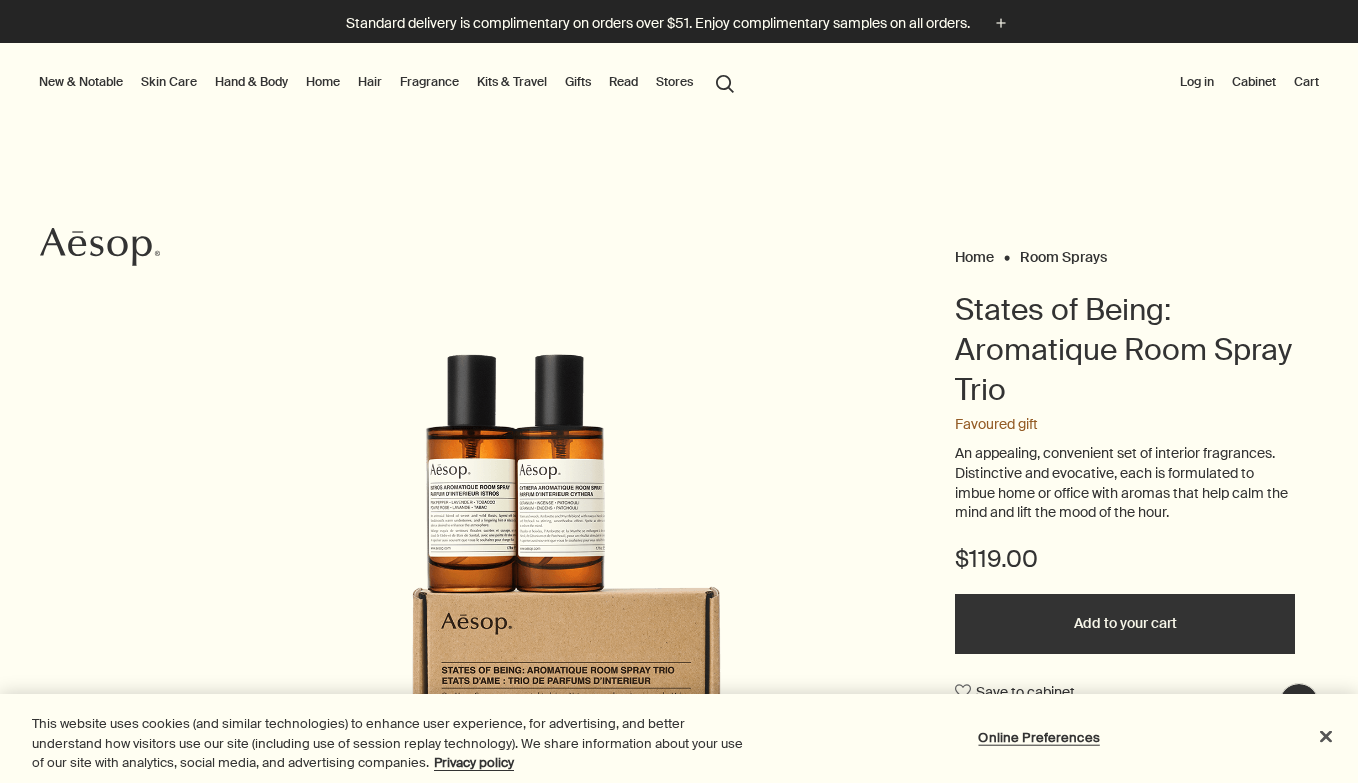 click on "Home" at bounding box center (323, 82) 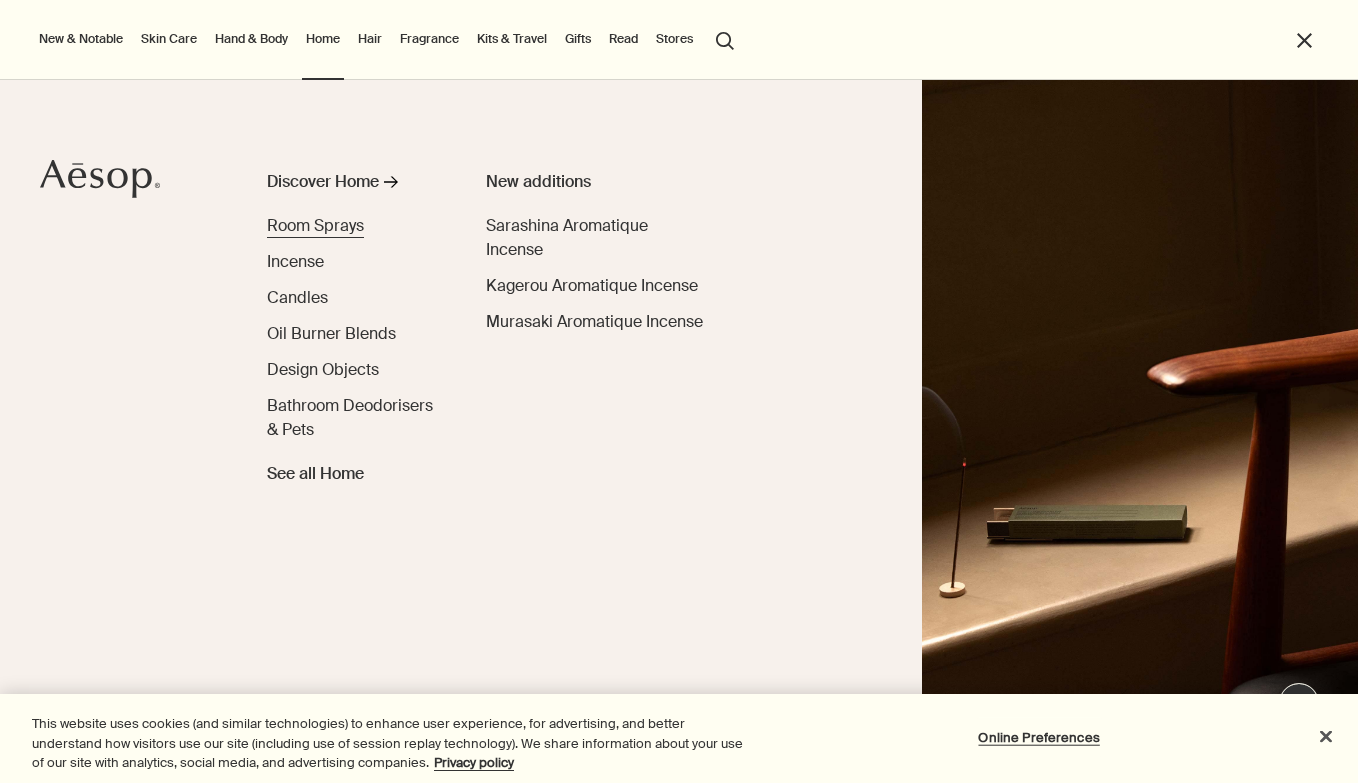 click on "Room Sprays" at bounding box center [315, 225] 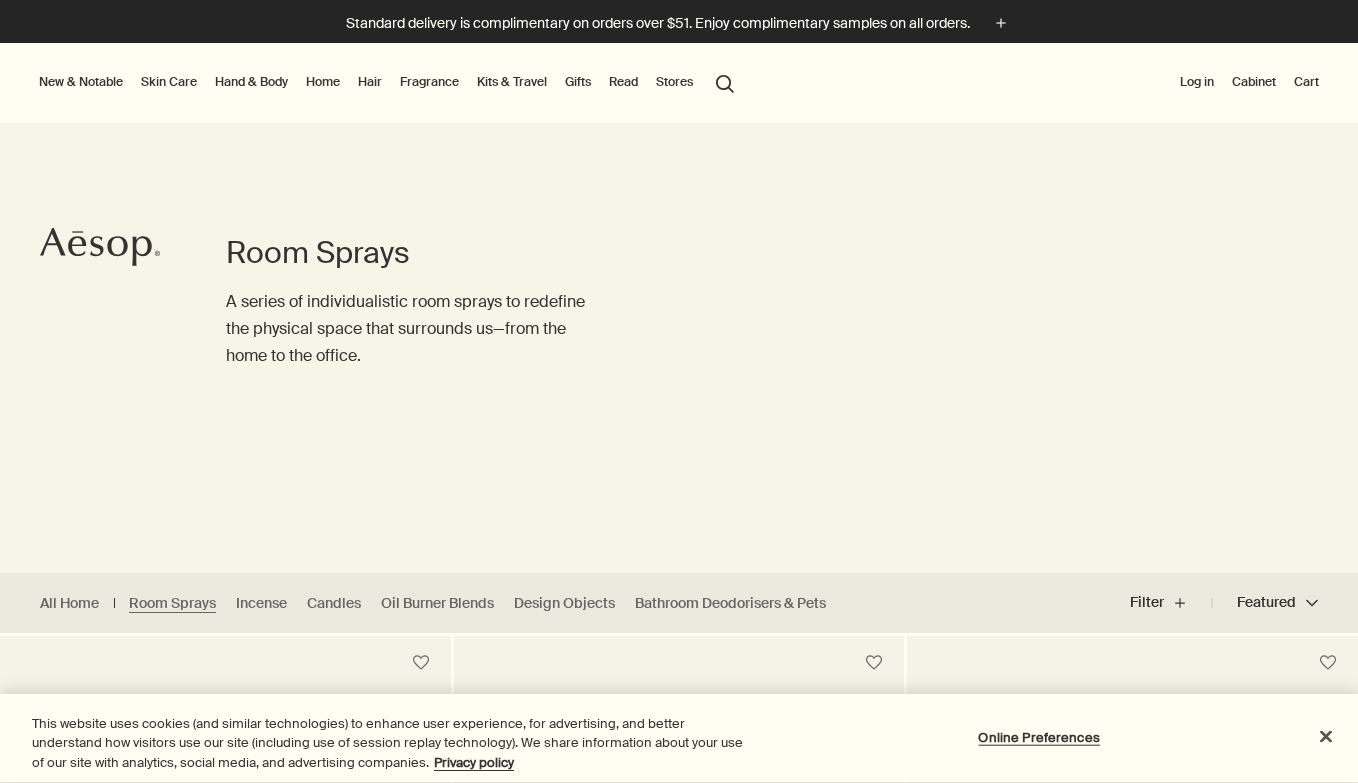 scroll, scrollTop: 0, scrollLeft: 0, axis: both 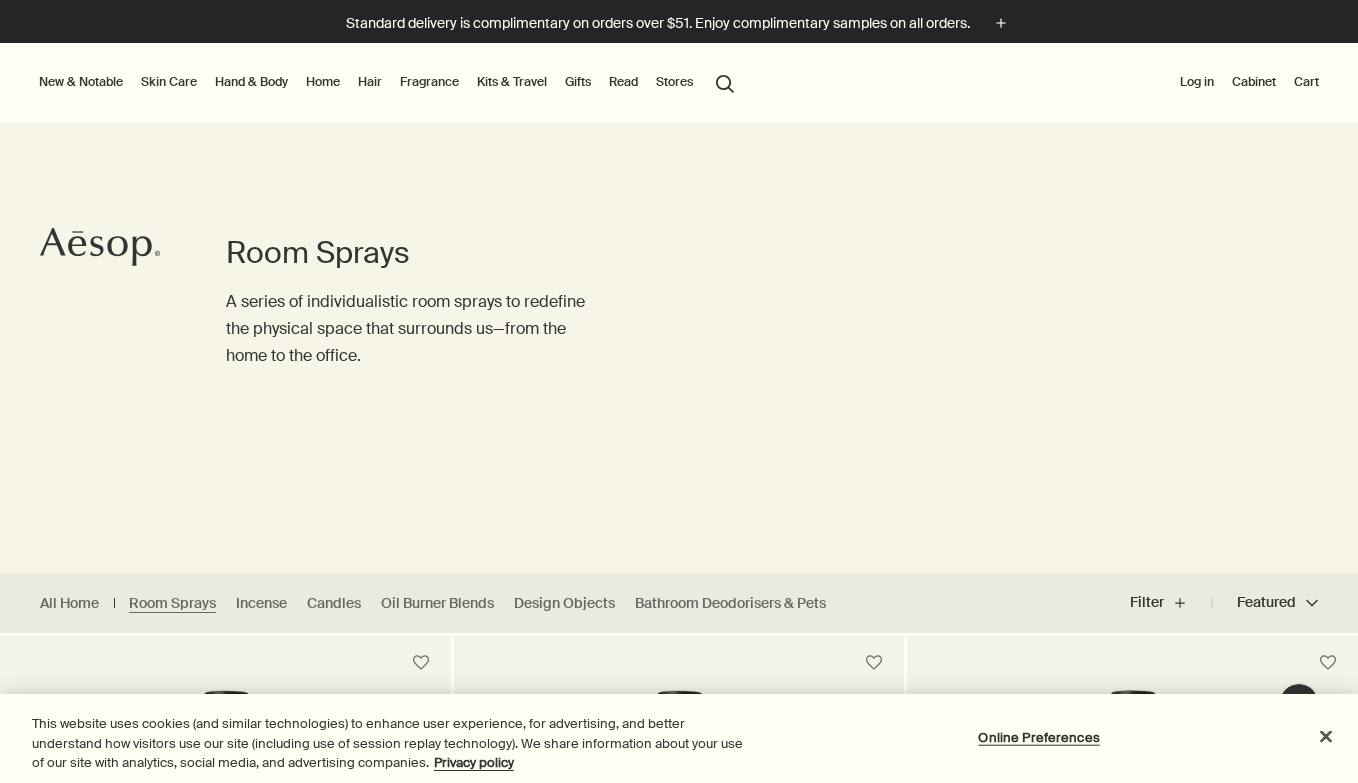 click on "Home" at bounding box center (323, 82) 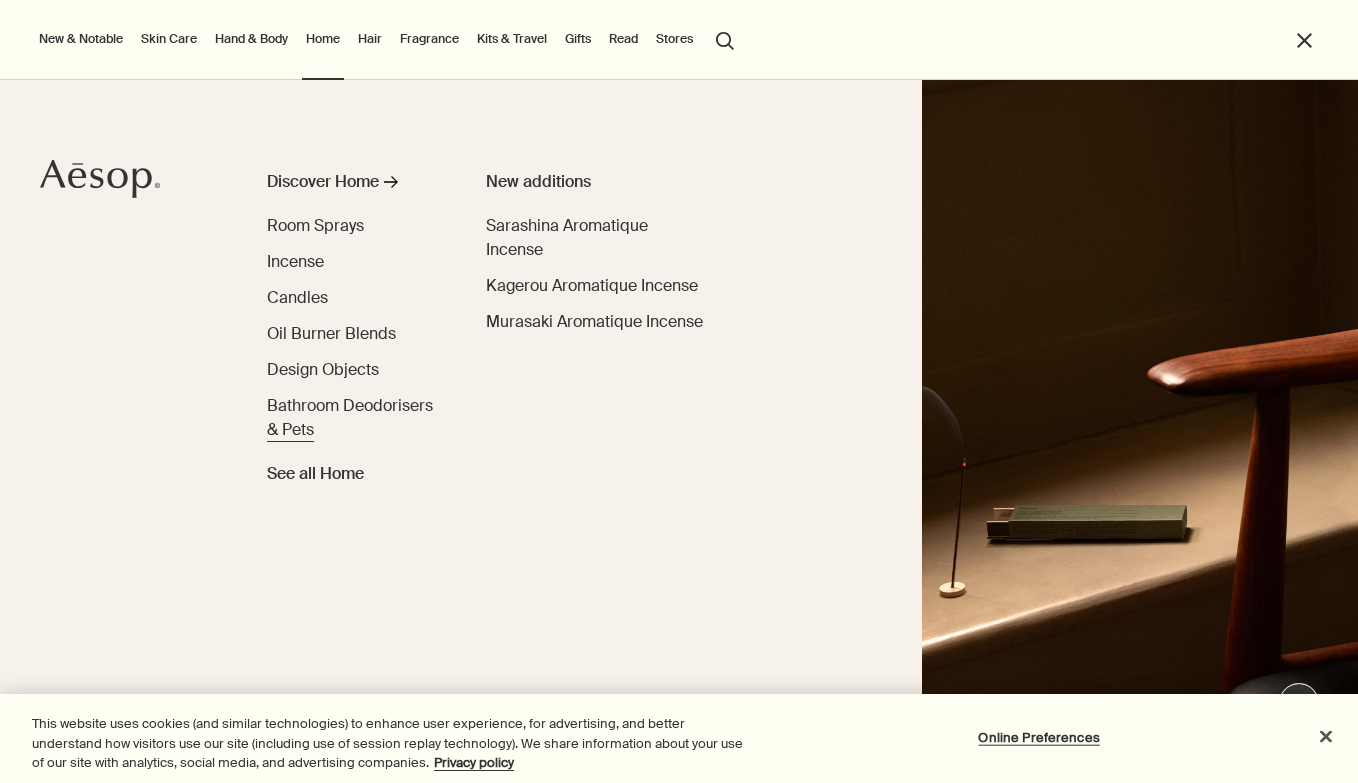 click on "Bathroom Deodorisers & Pets" at bounding box center [350, 417] 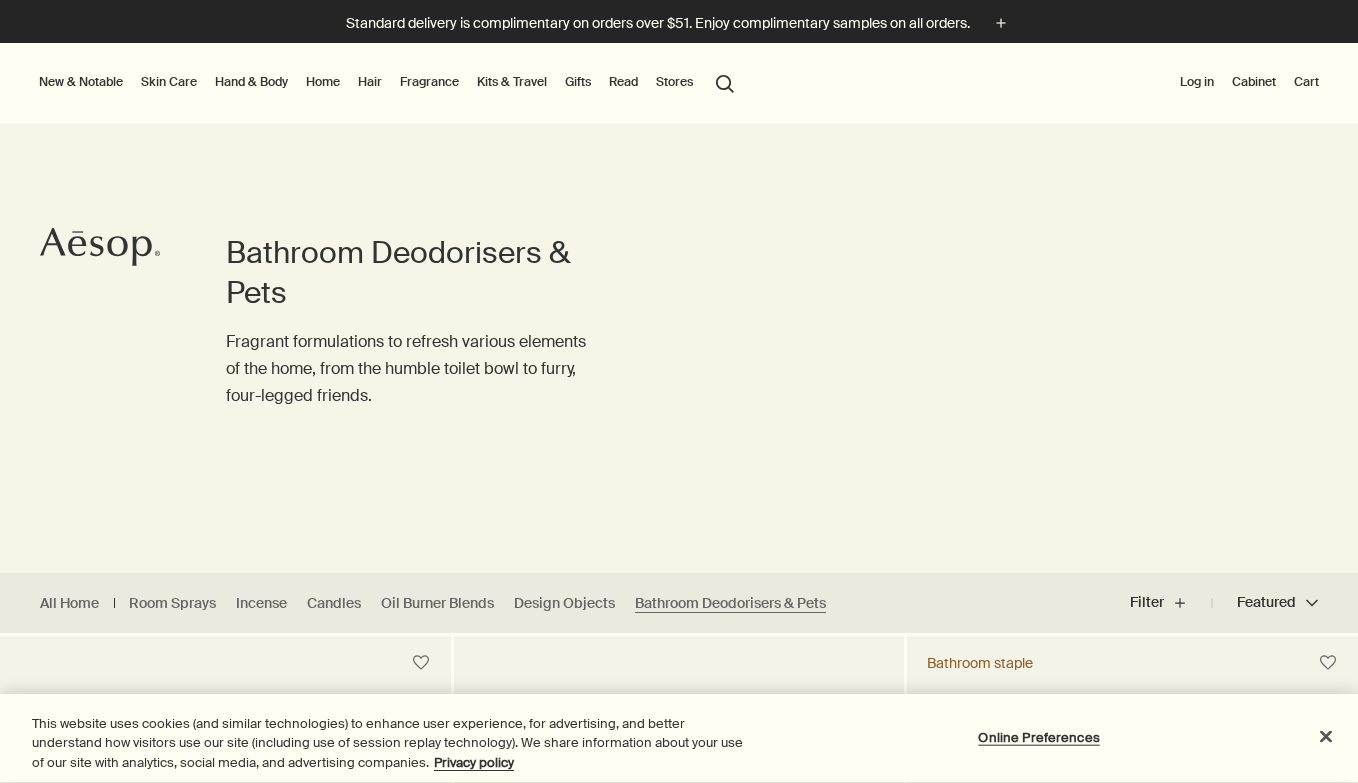 scroll, scrollTop: 35, scrollLeft: 0, axis: vertical 